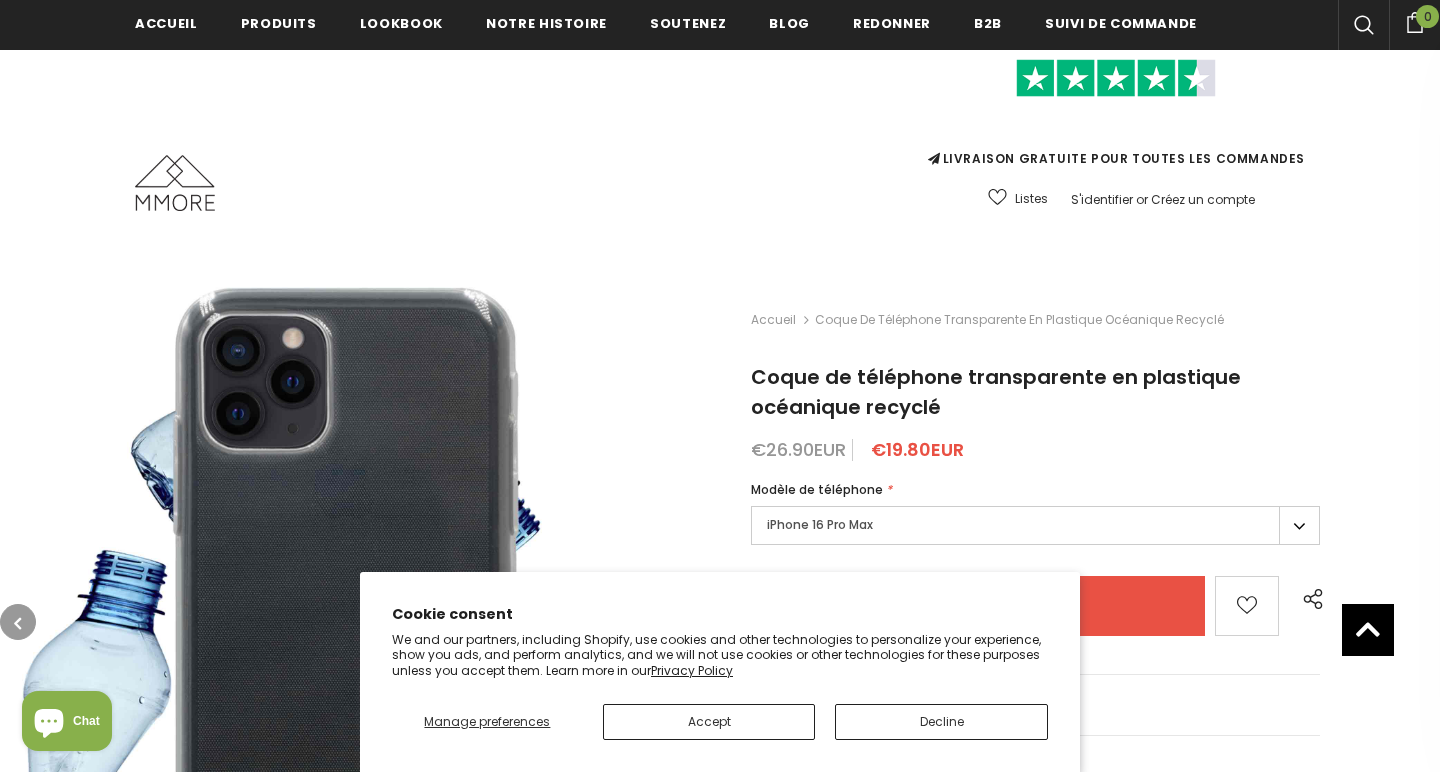 scroll, scrollTop: 701, scrollLeft: 0, axis: vertical 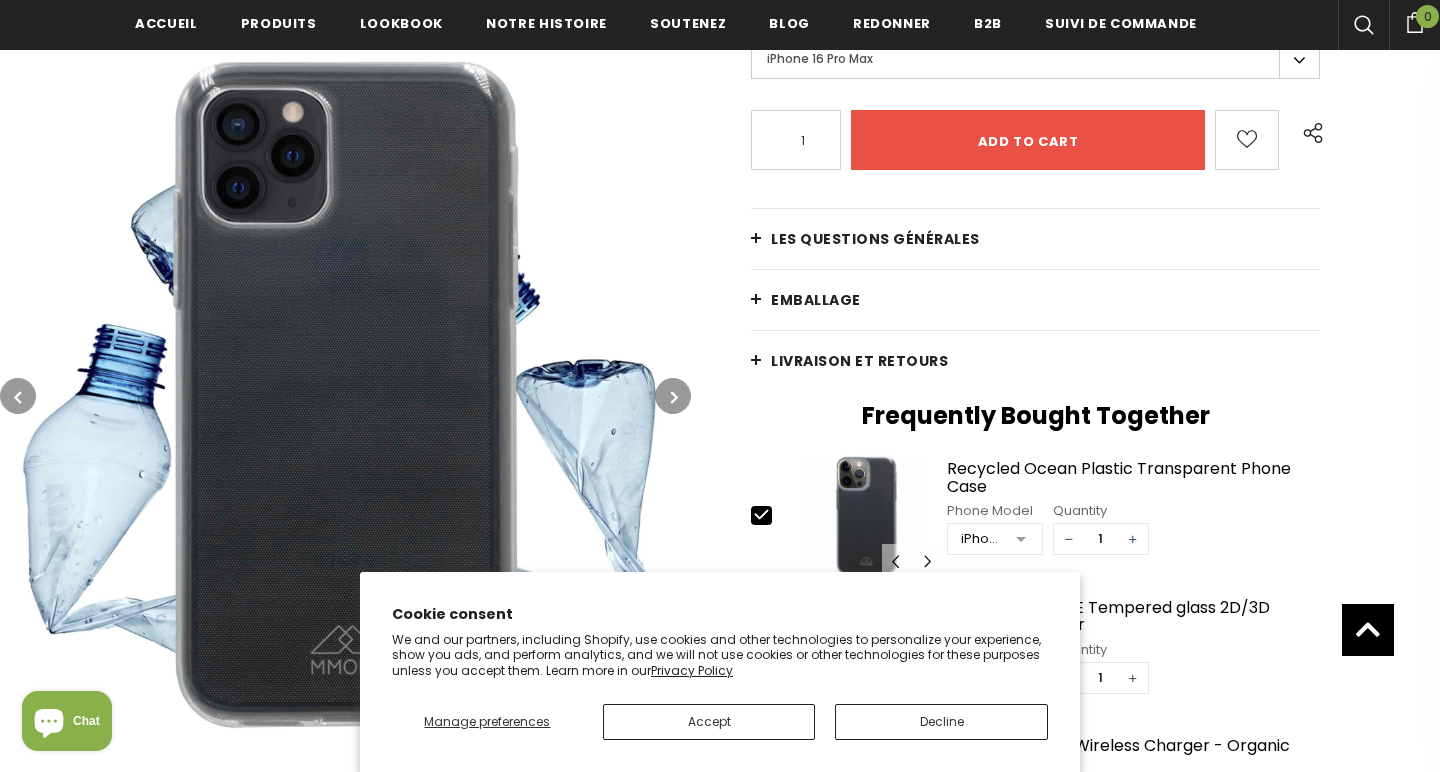 click on "Decline" at bounding box center (941, 722) 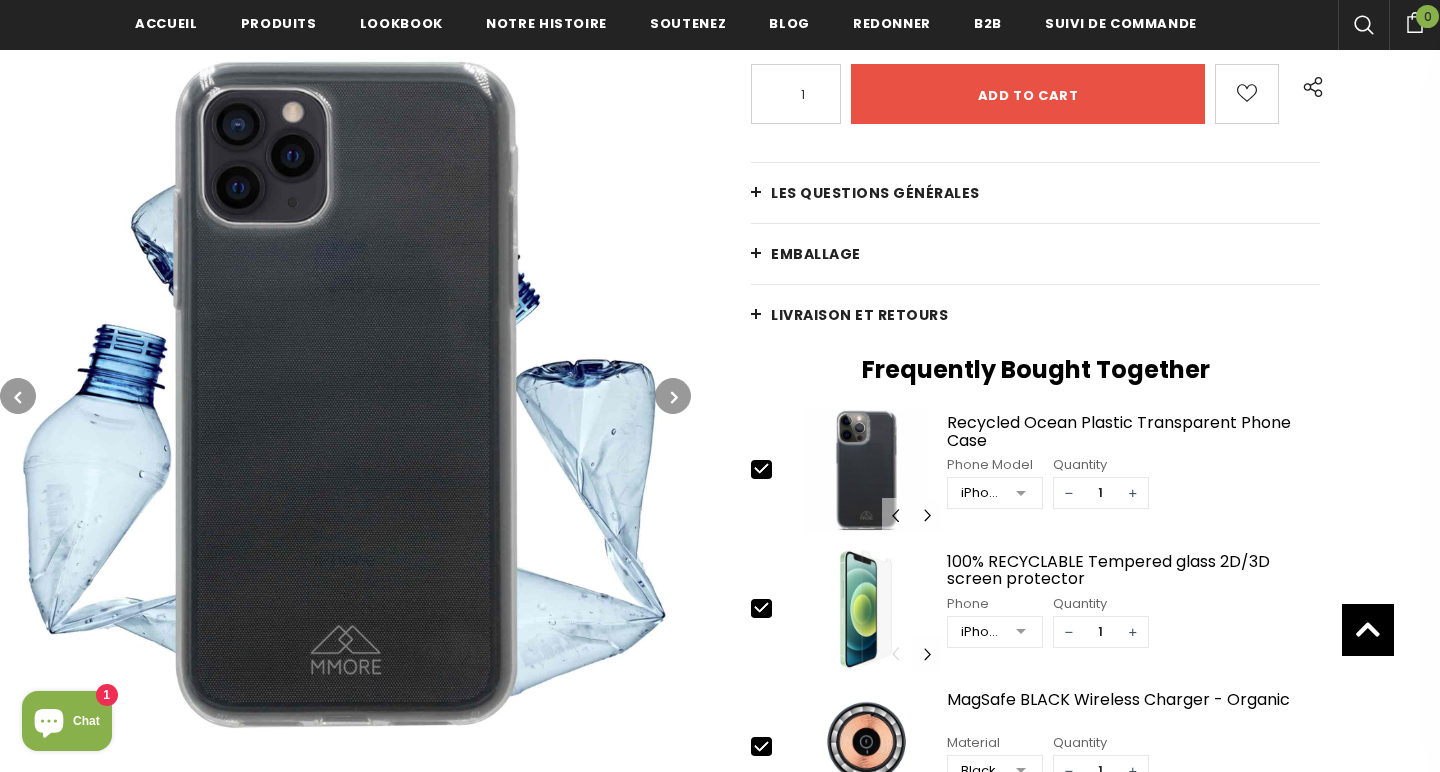 scroll, scrollTop: 1010, scrollLeft: 0, axis: vertical 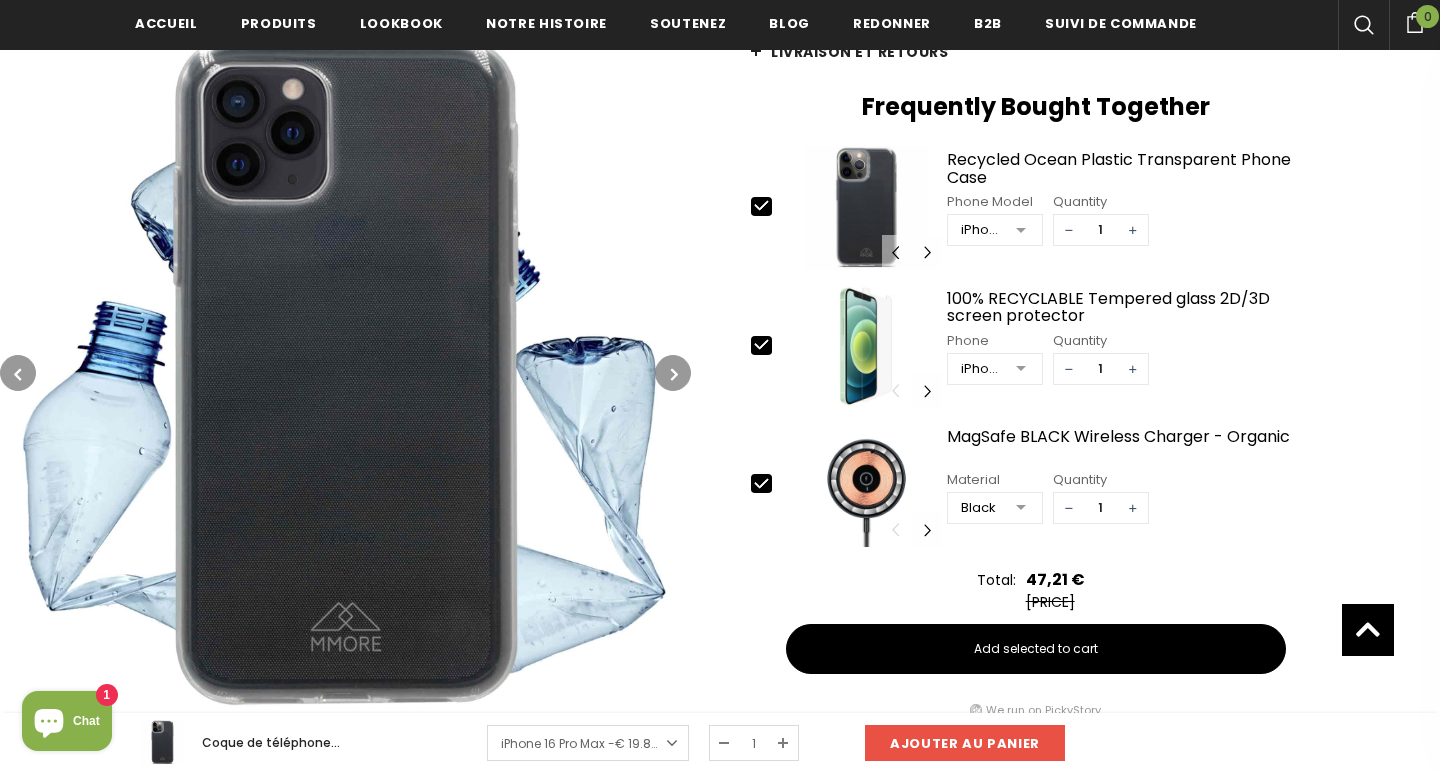 click 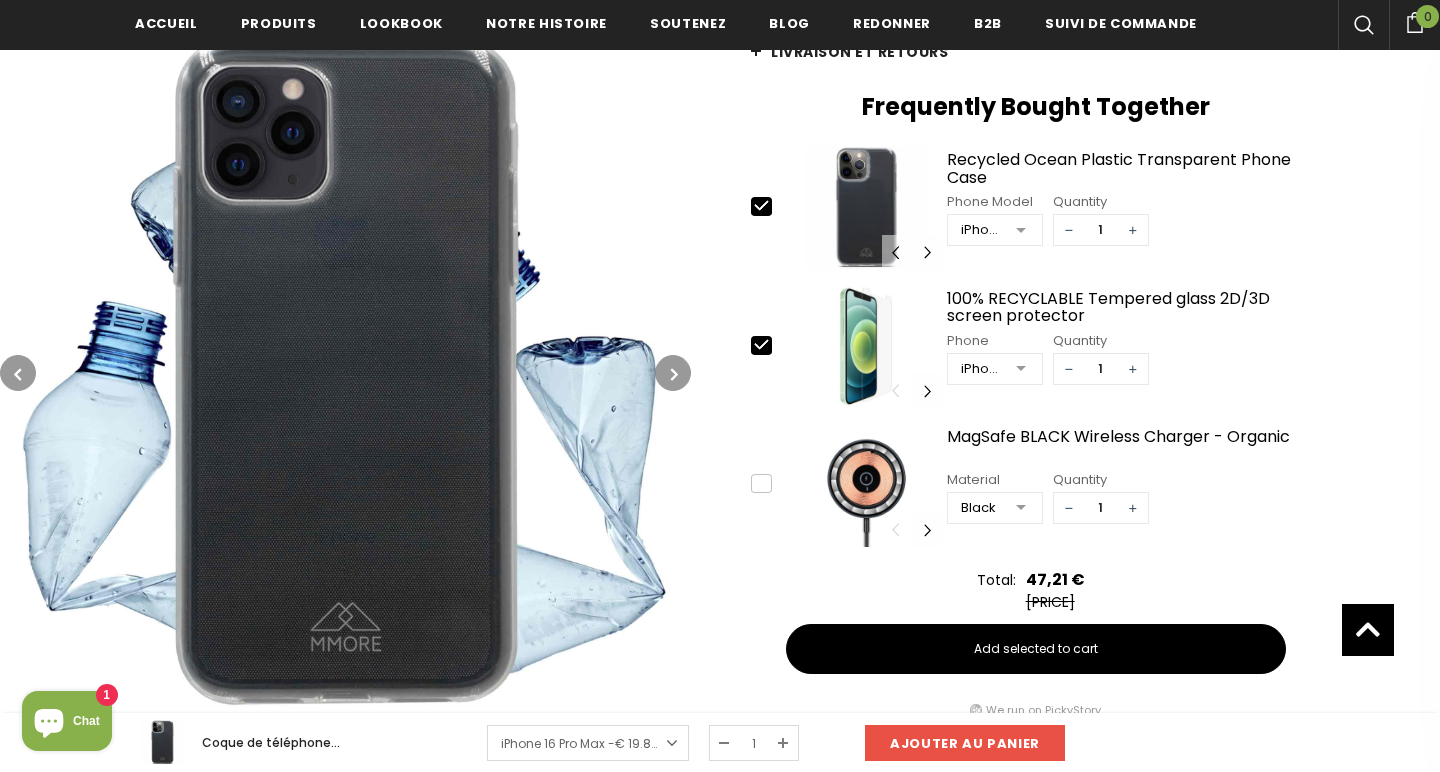 type on "0" 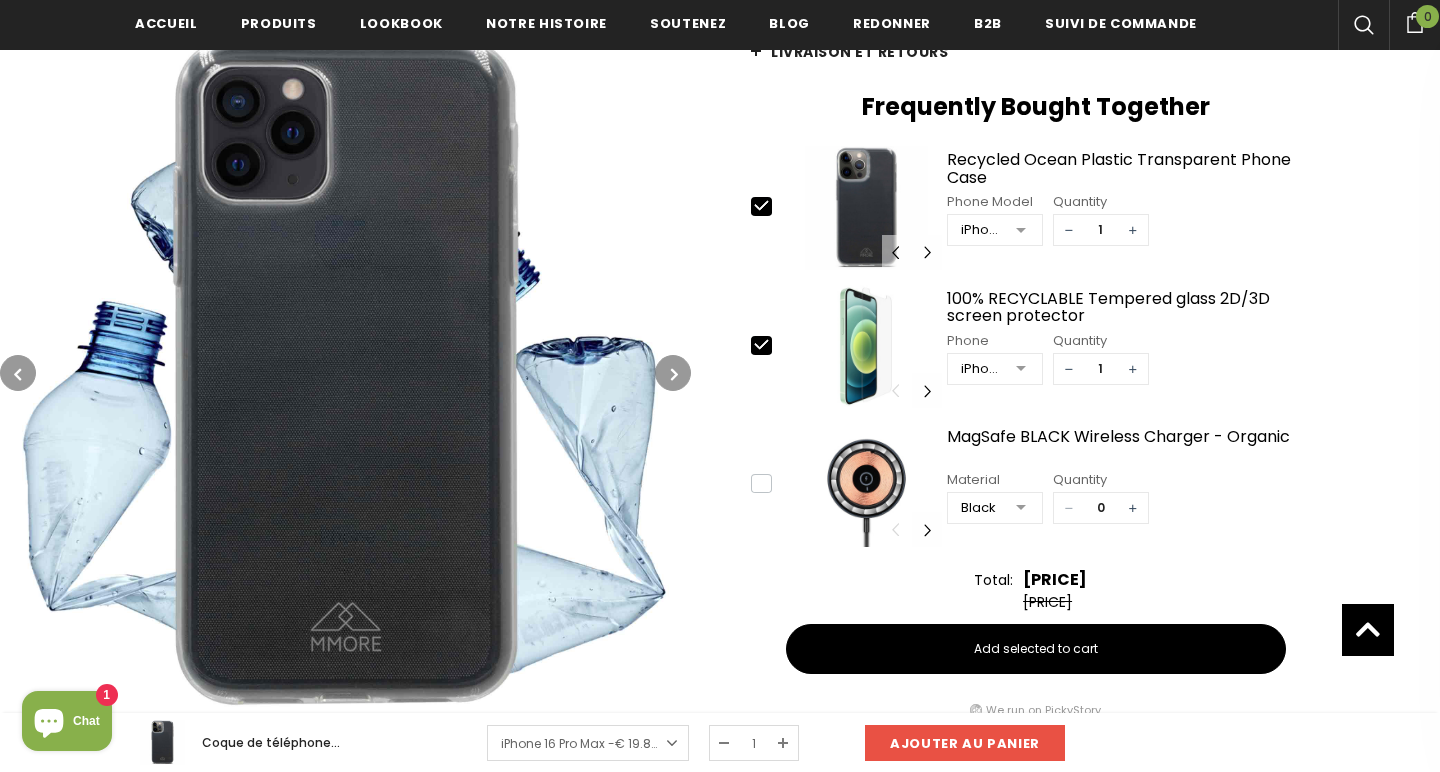 click 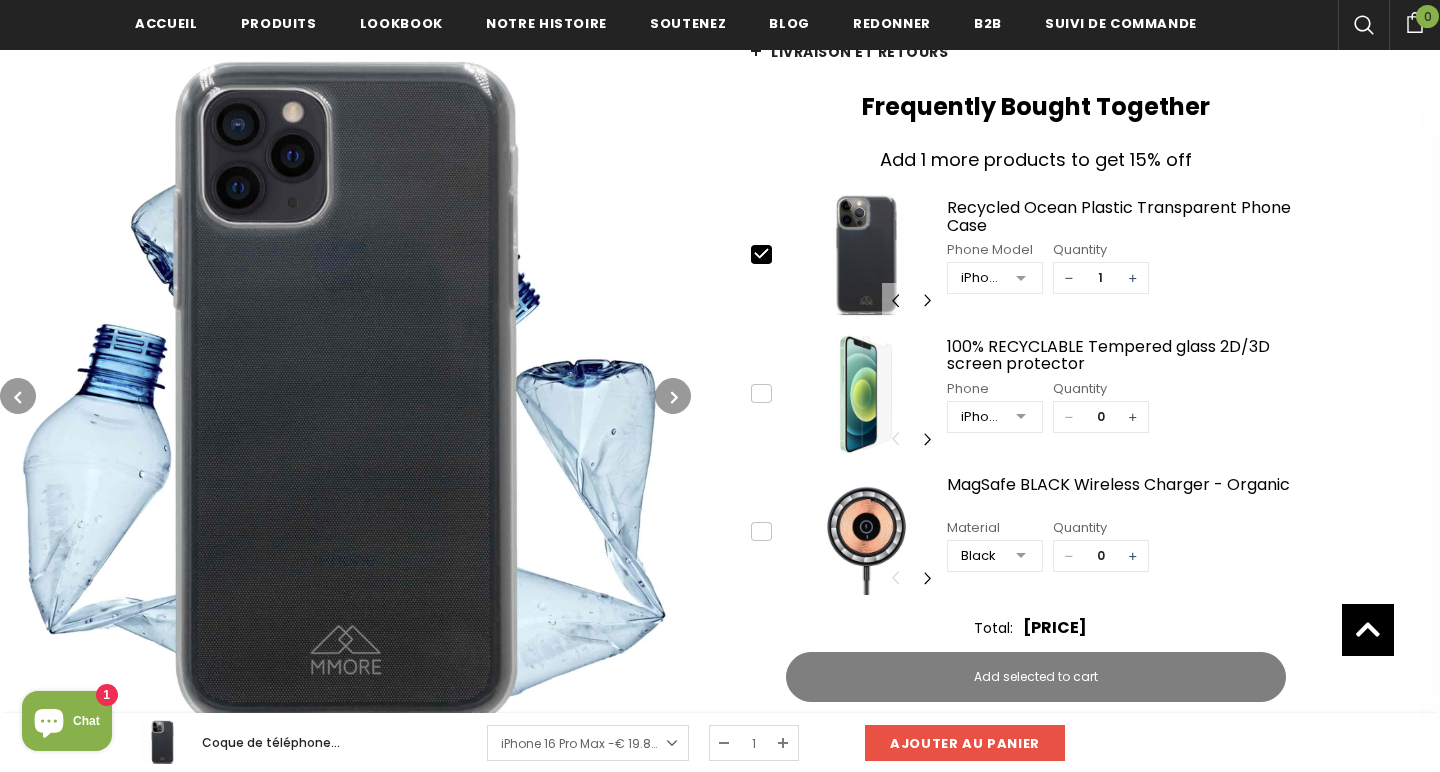 click 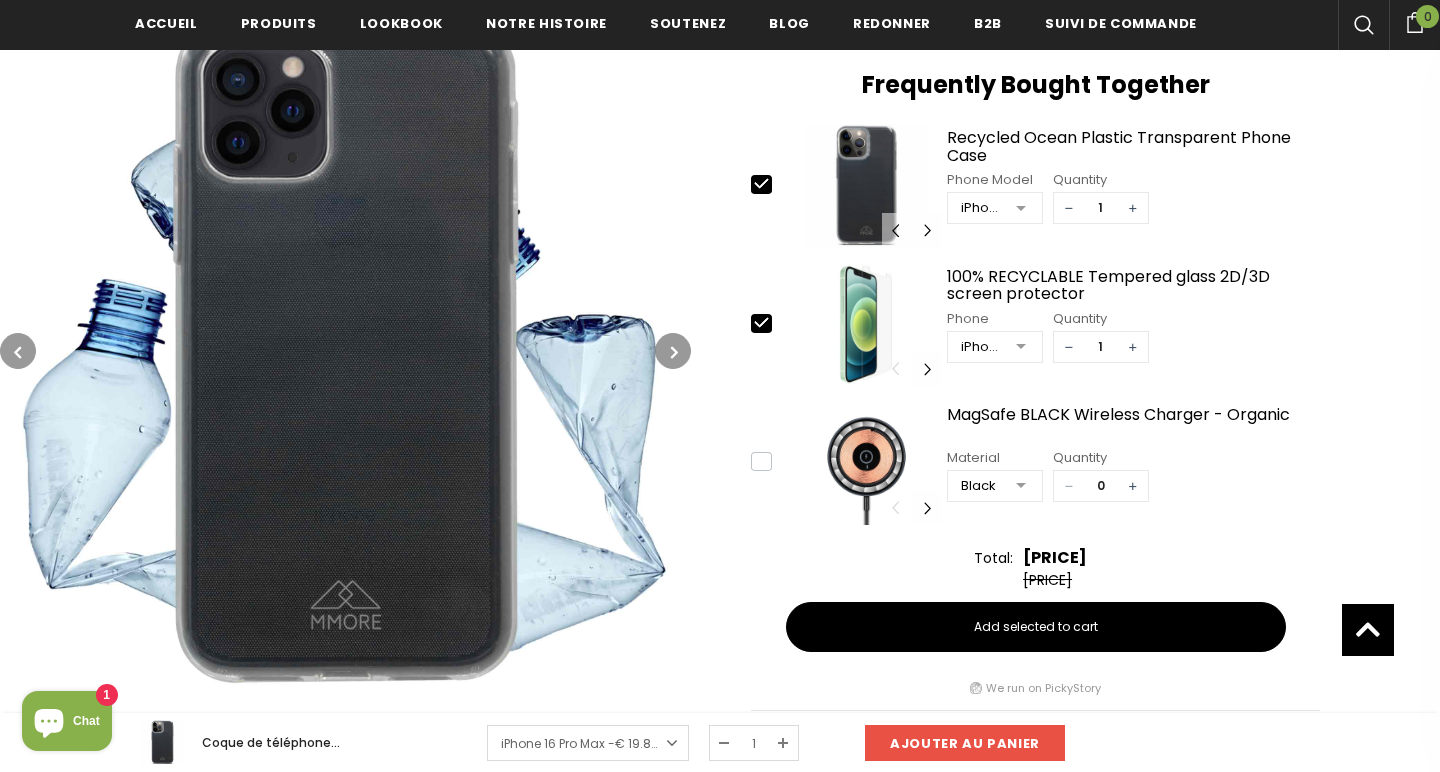 scroll, scrollTop: 1035, scrollLeft: 0, axis: vertical 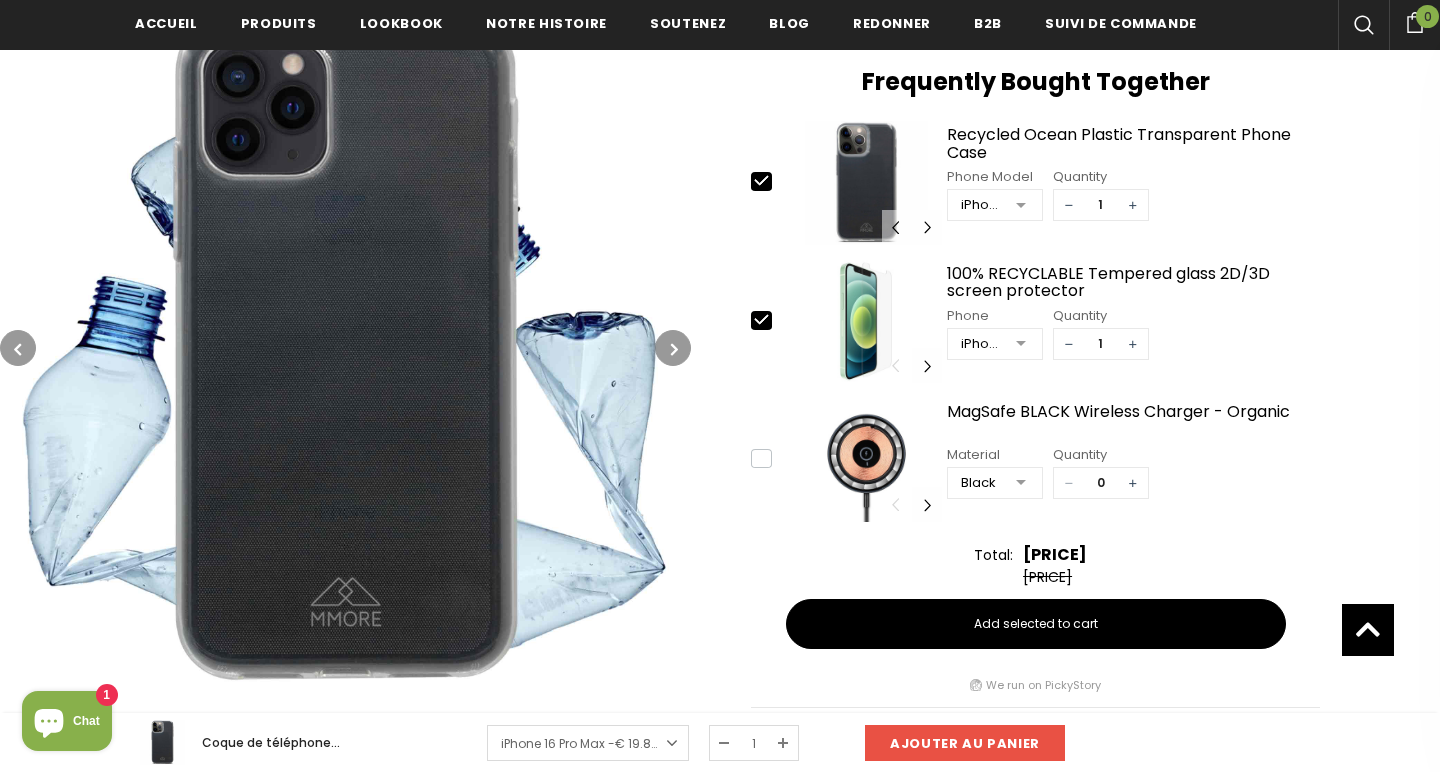click 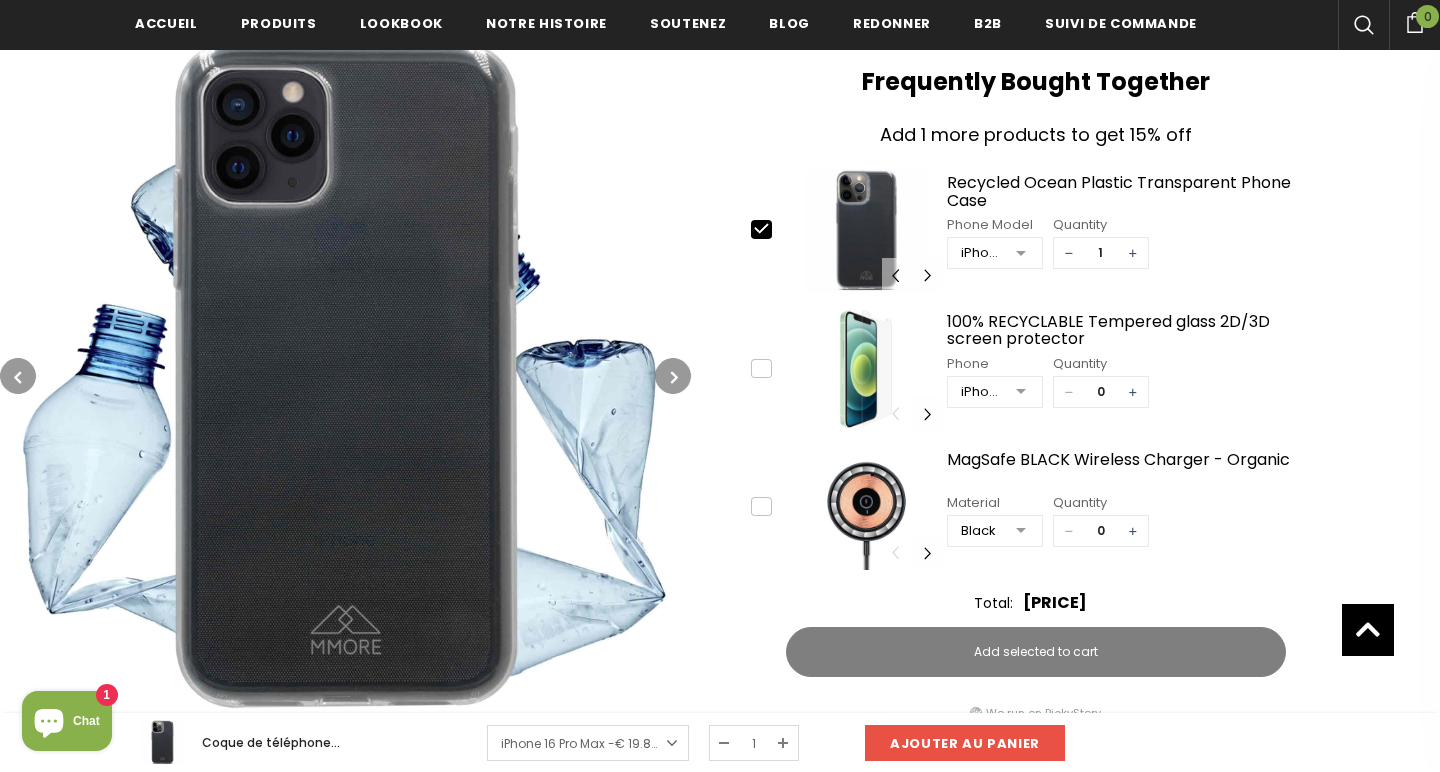 click 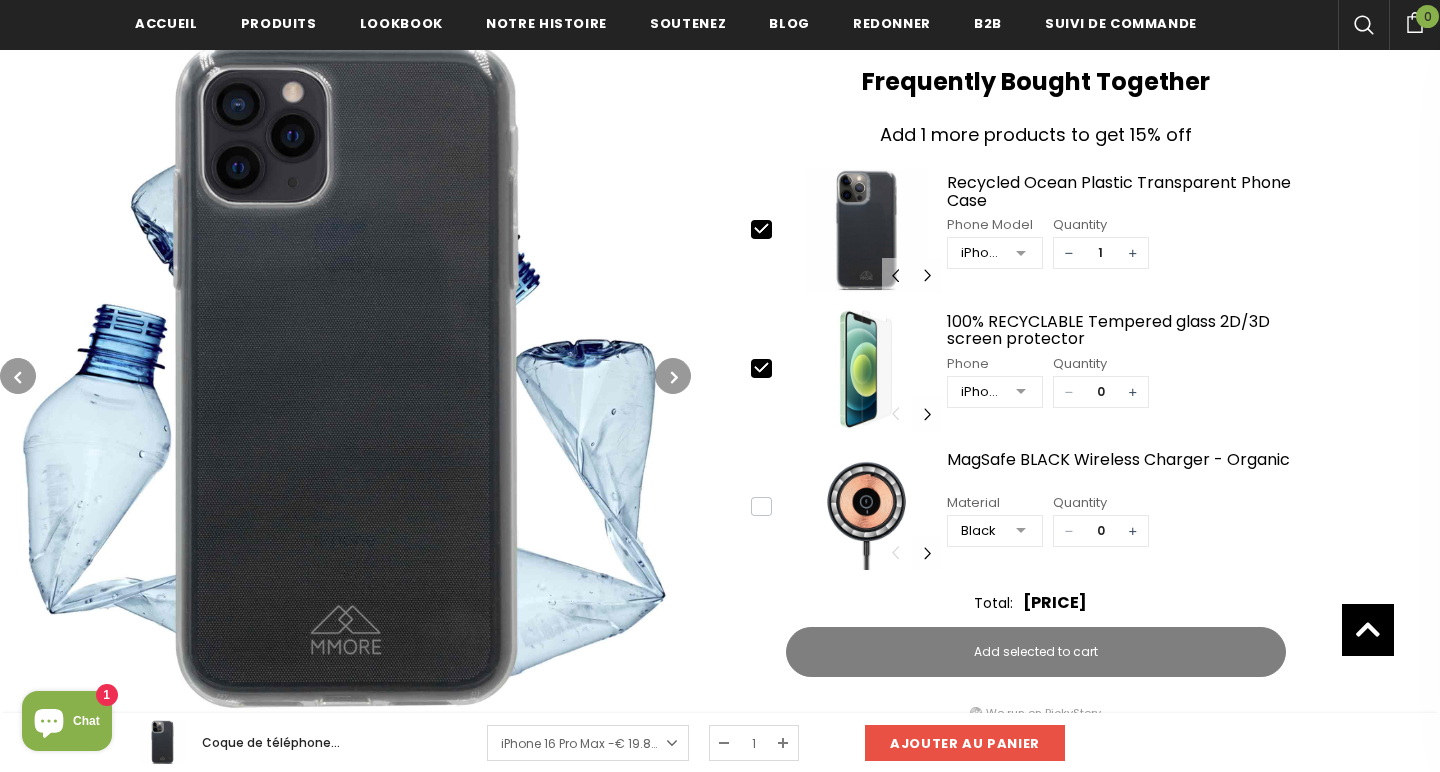 type on "1" 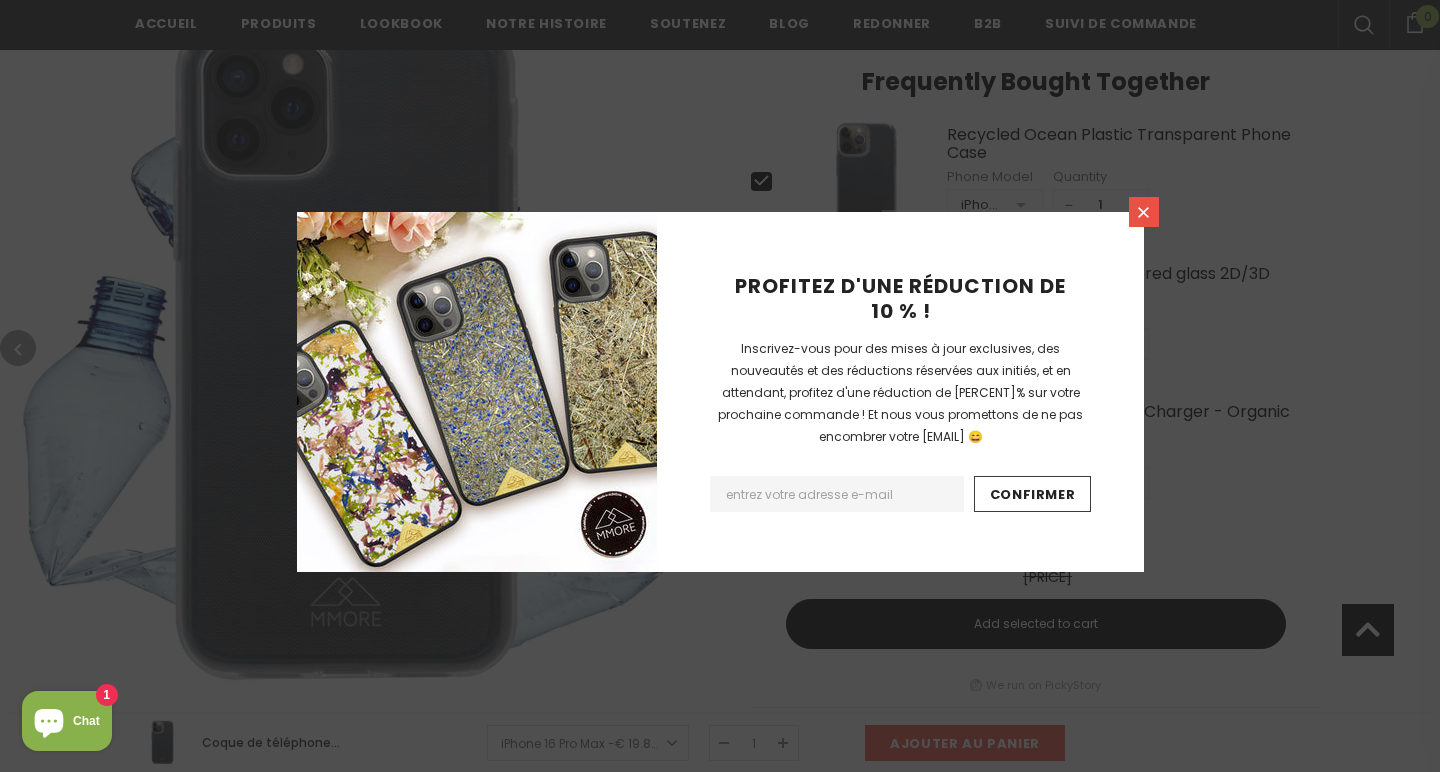click 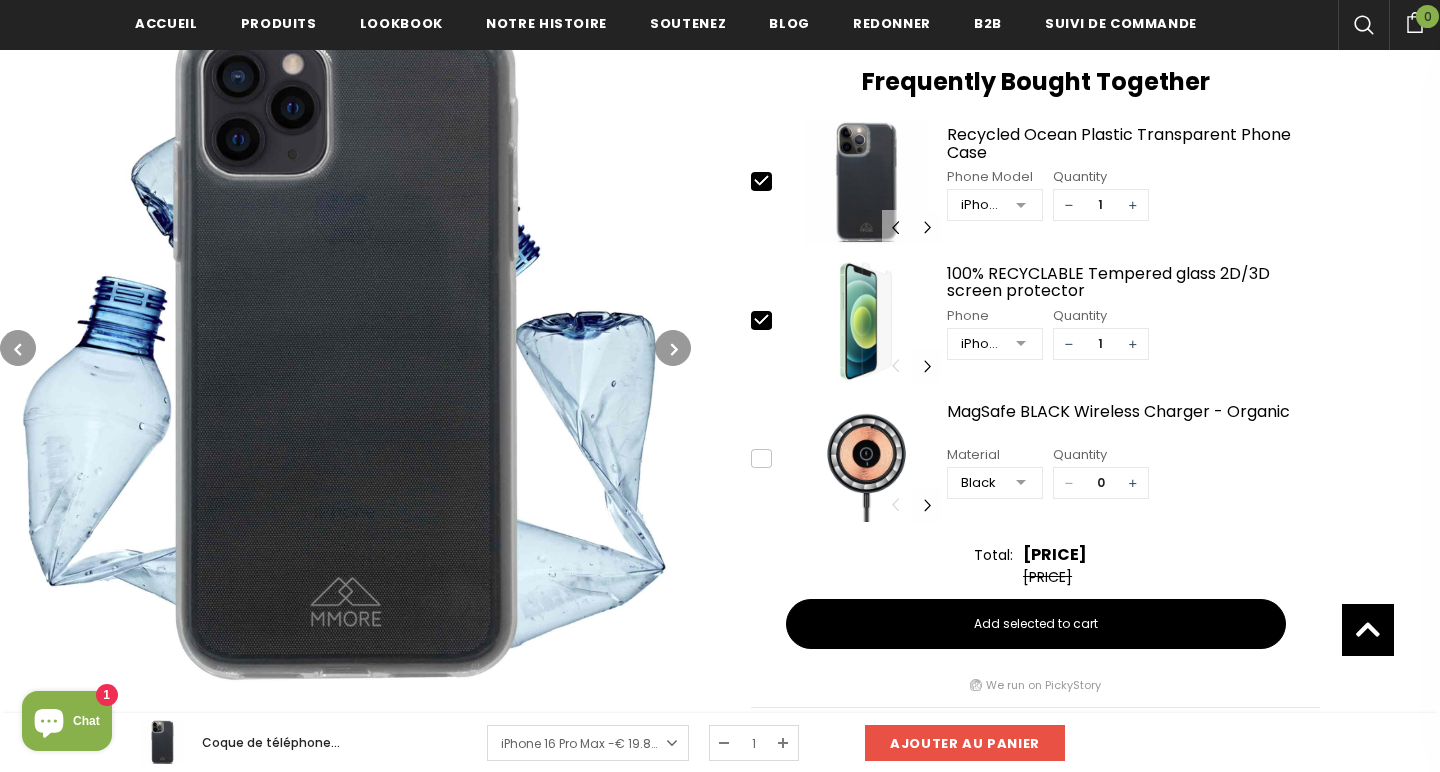 click at bounding box center [674, 349] 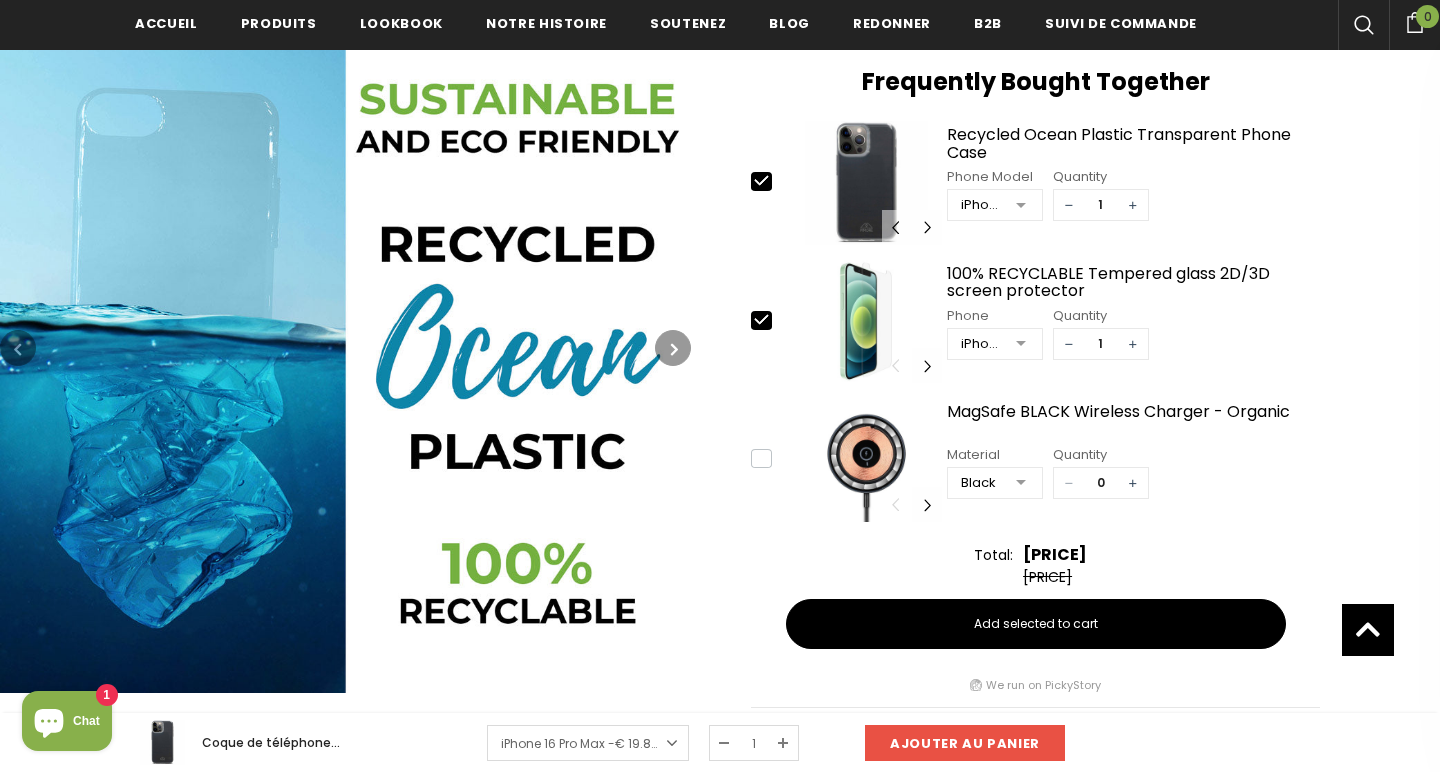 click at bounding box center [674, 349] 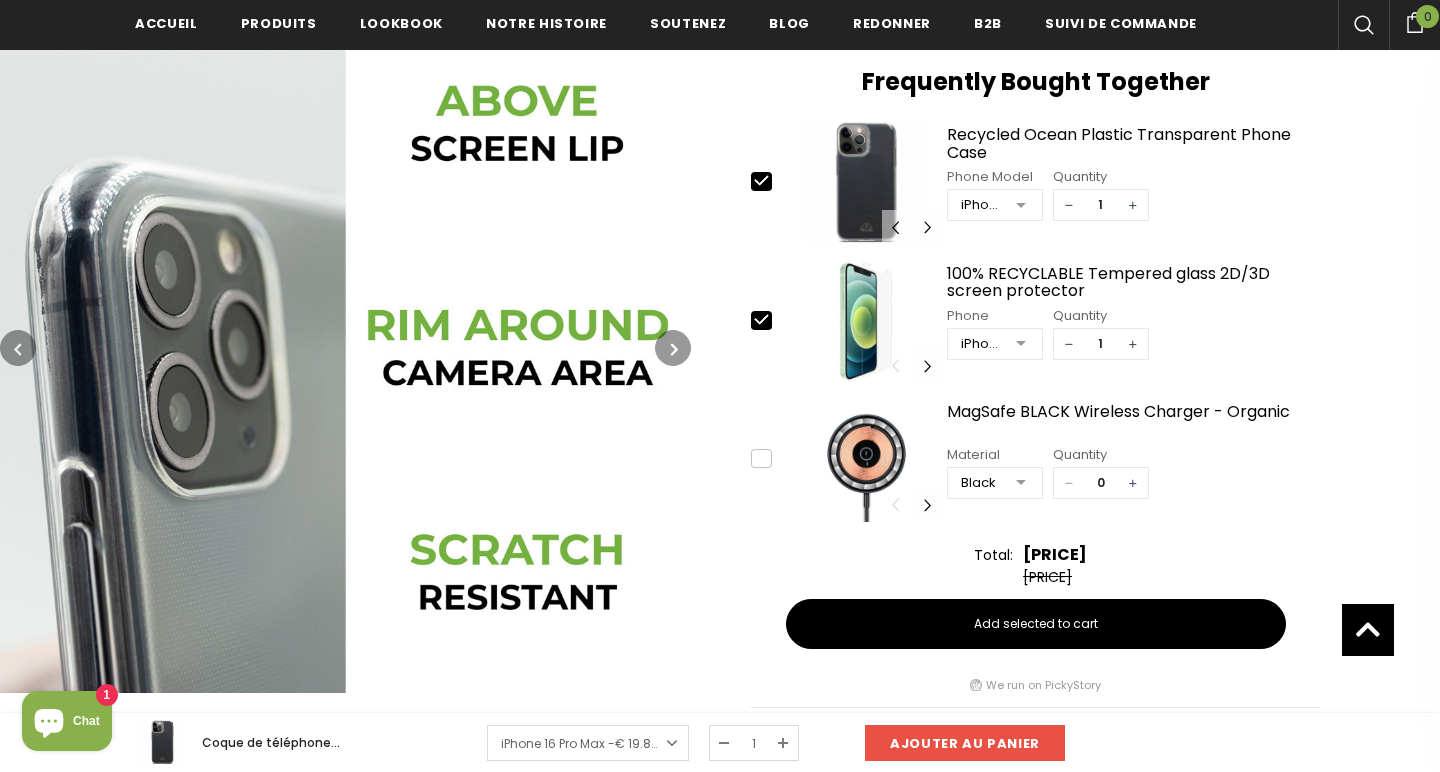 click at bounding box center (674, 349) 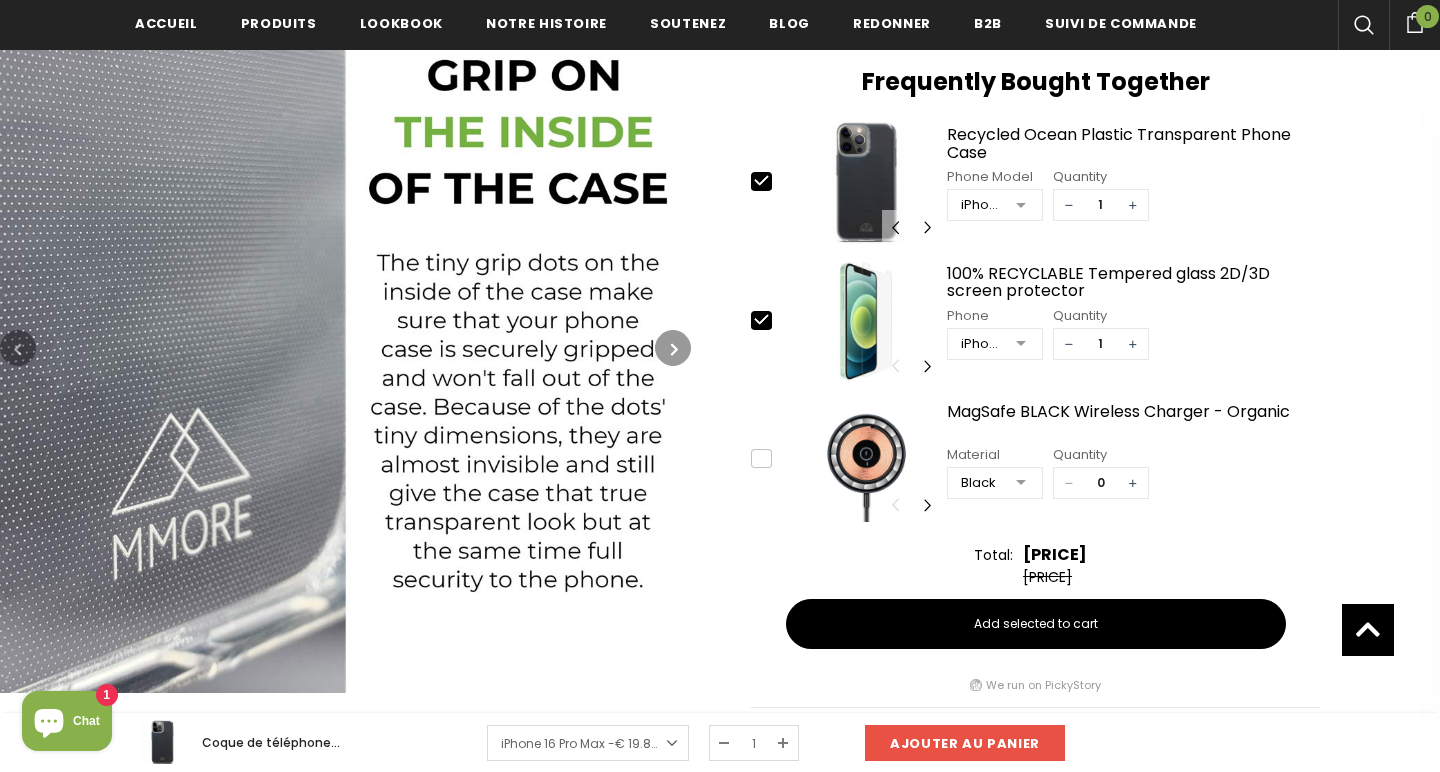 click at bounding box center (674, 349) 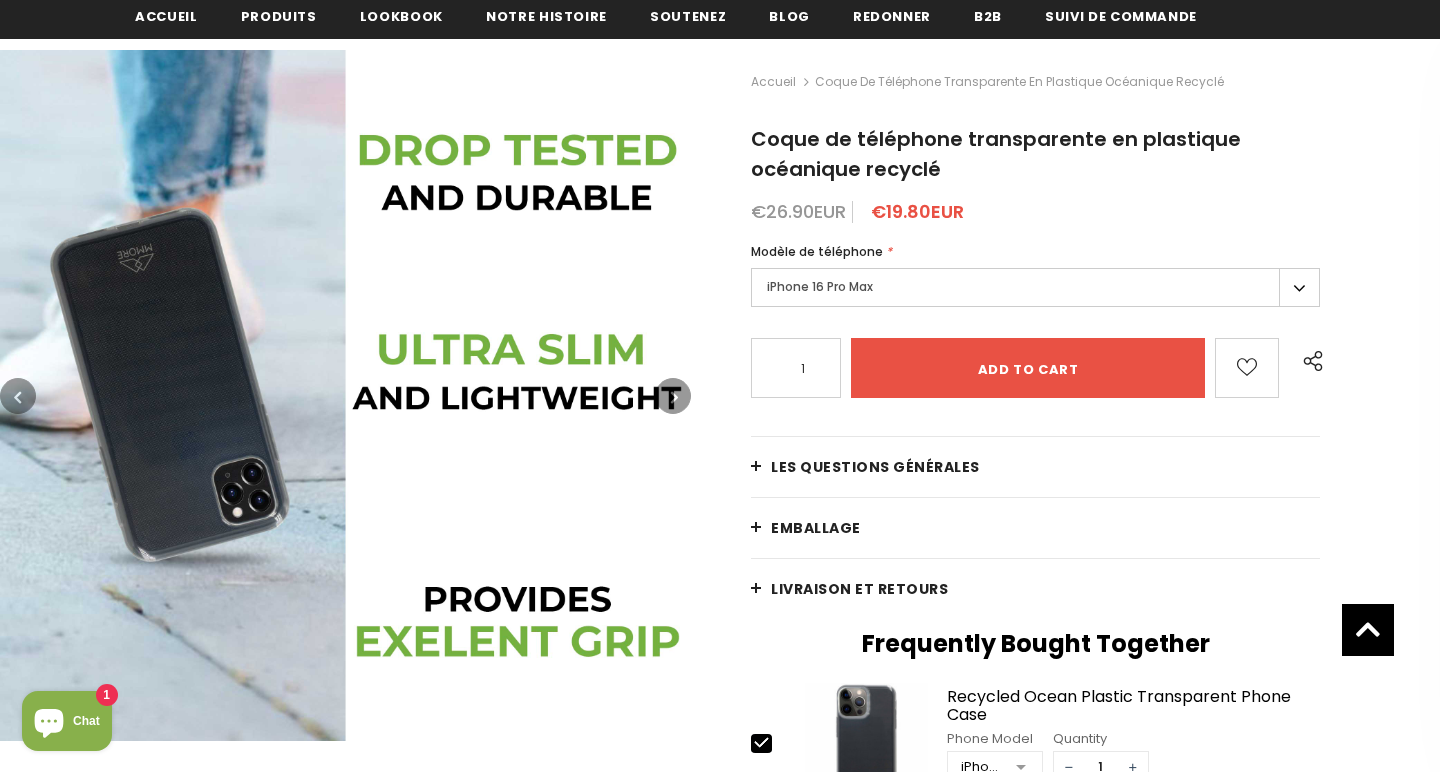 scroll, scrollTop: 456, scrollLeft: 0, axis: vertical 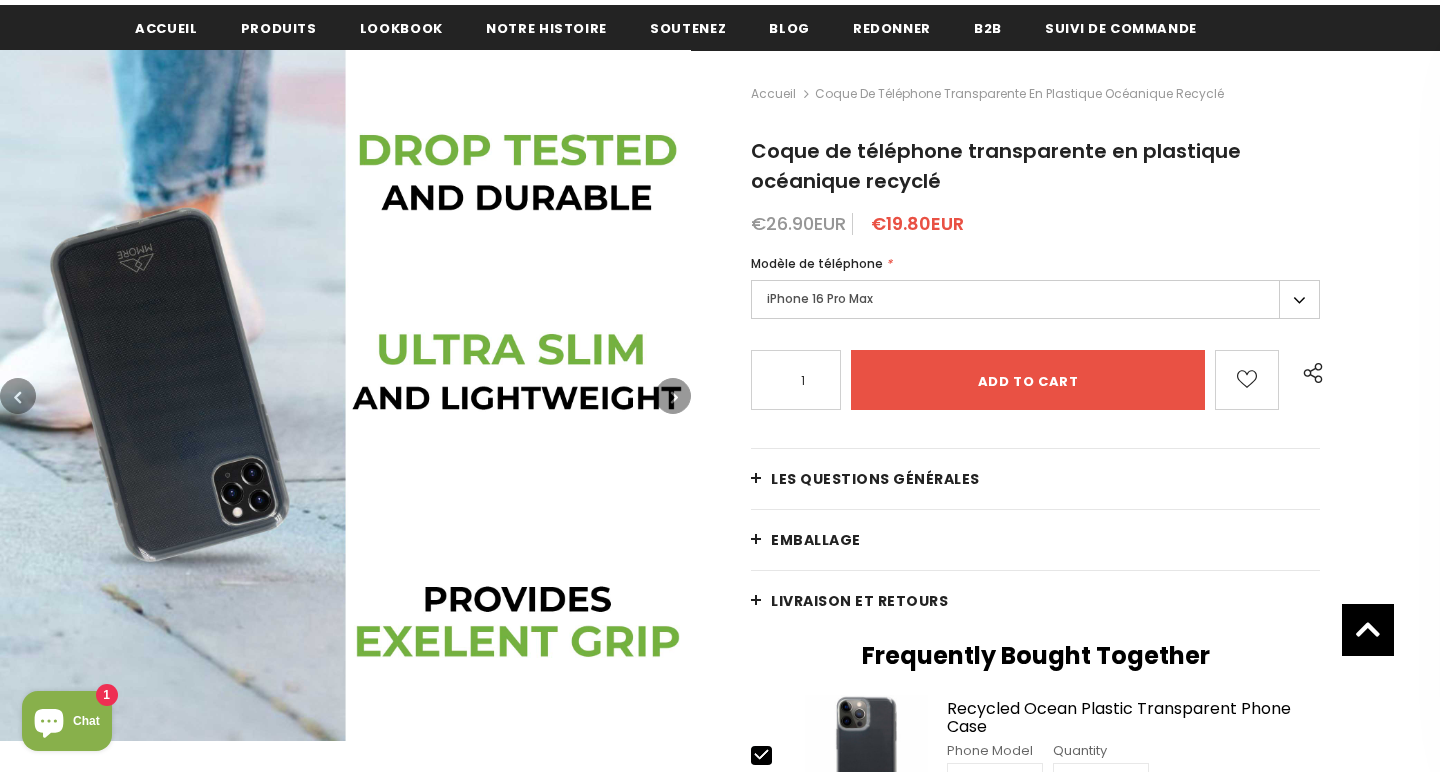 click on "iPhone 16 Pro Max" at bounding box center [1035, 299] 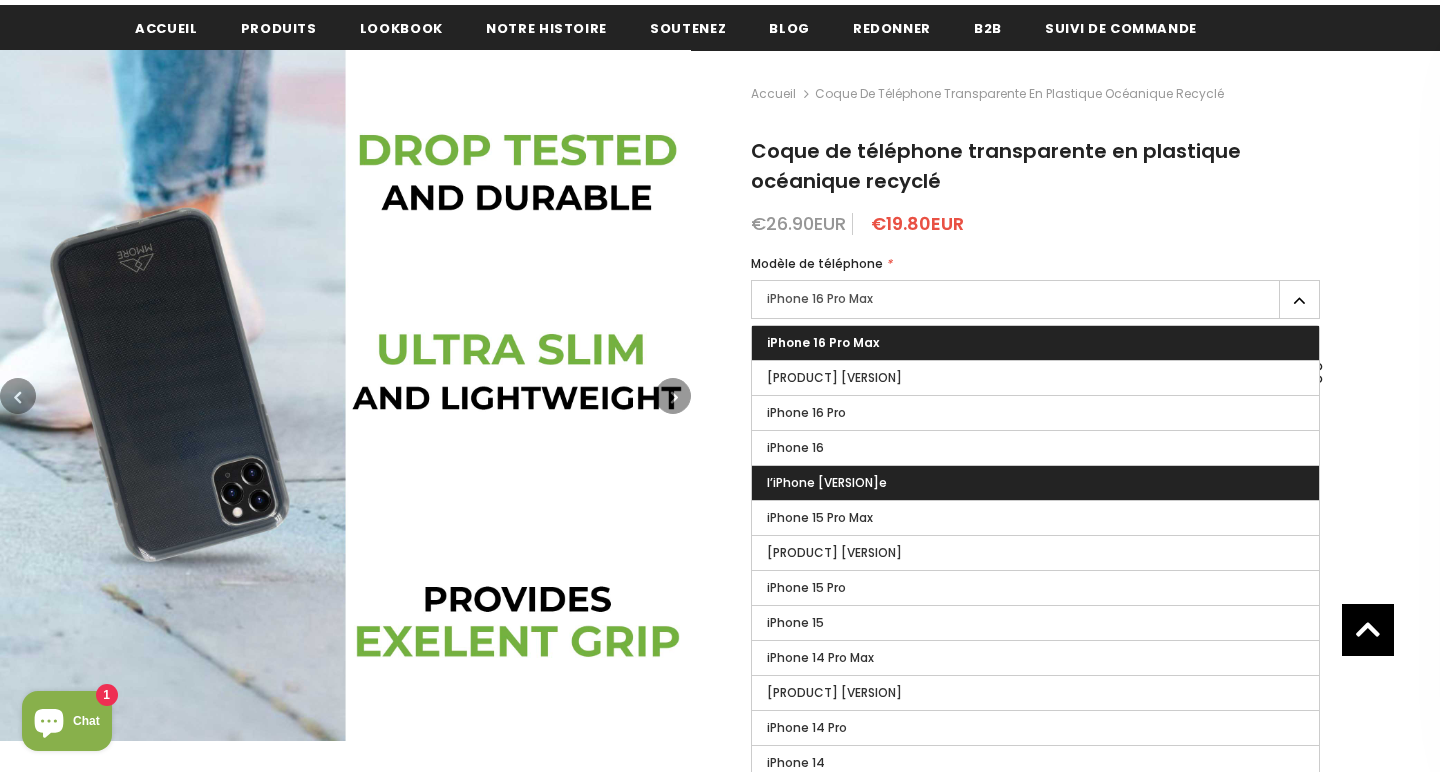 click on "l’iPhone 16e" at bounding box center [827, 482] 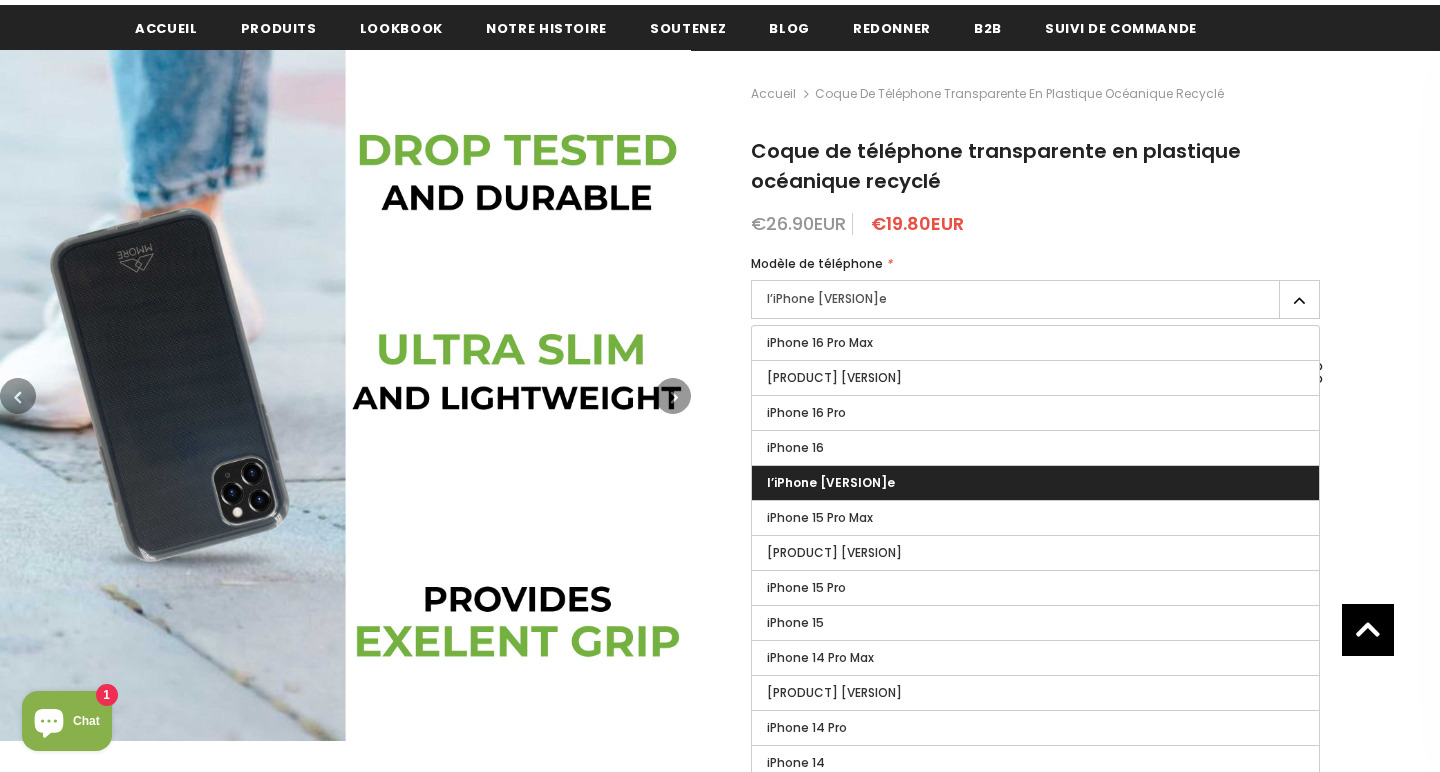 click on "Accueil
Coque de téléphone transparente en plastique océanique recyclé
Coque de téléphone transparente en plastique océanique recyclé
€26.90EUR
€19.80EUR
Phone Model * iPhone 16 Pro Max iPhone 16 Plus iPhone 16 Pro iPhone 16 iPhone 16e iPhone 15 Pro Max iPhone 15 Plus iPhone 15 Pro iPhone 15 * 1" at bounding box center [1065, 671] 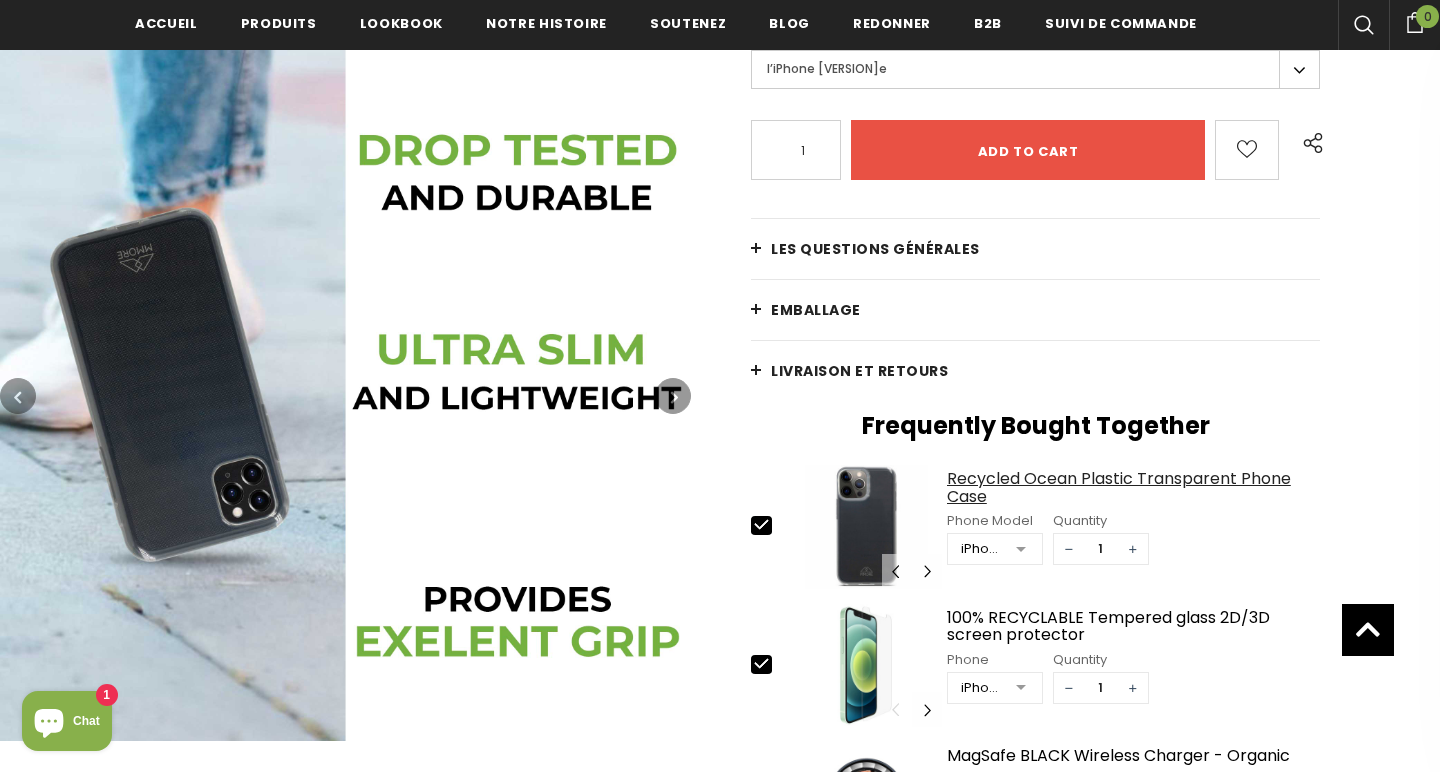 scroll, scrollTop: 687, scrollLeft: 0, axis: vertical 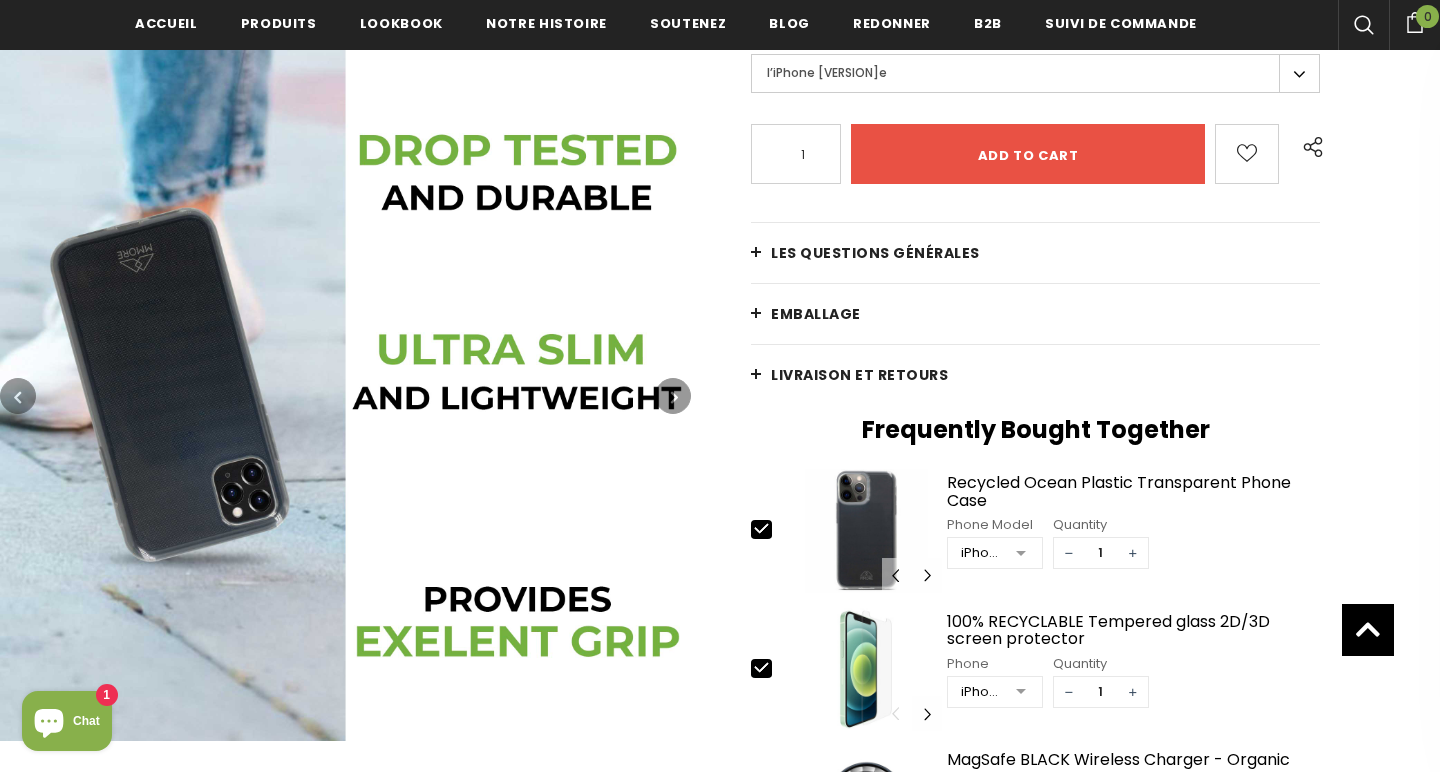 click on "EMBALLAGE" at bounding box center [1035, 314] 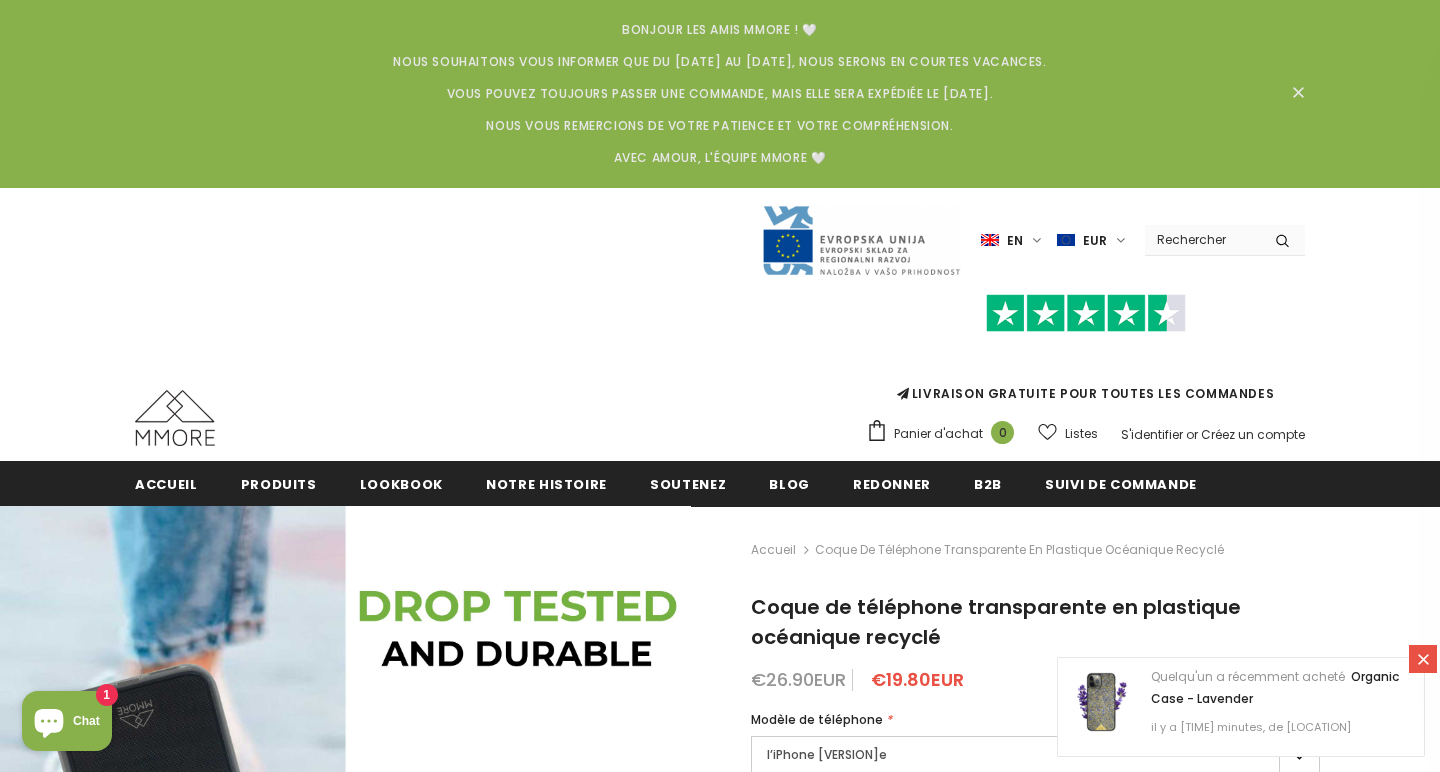 scroll, scrollTop: 0, scrollLeft: 0, axis: both 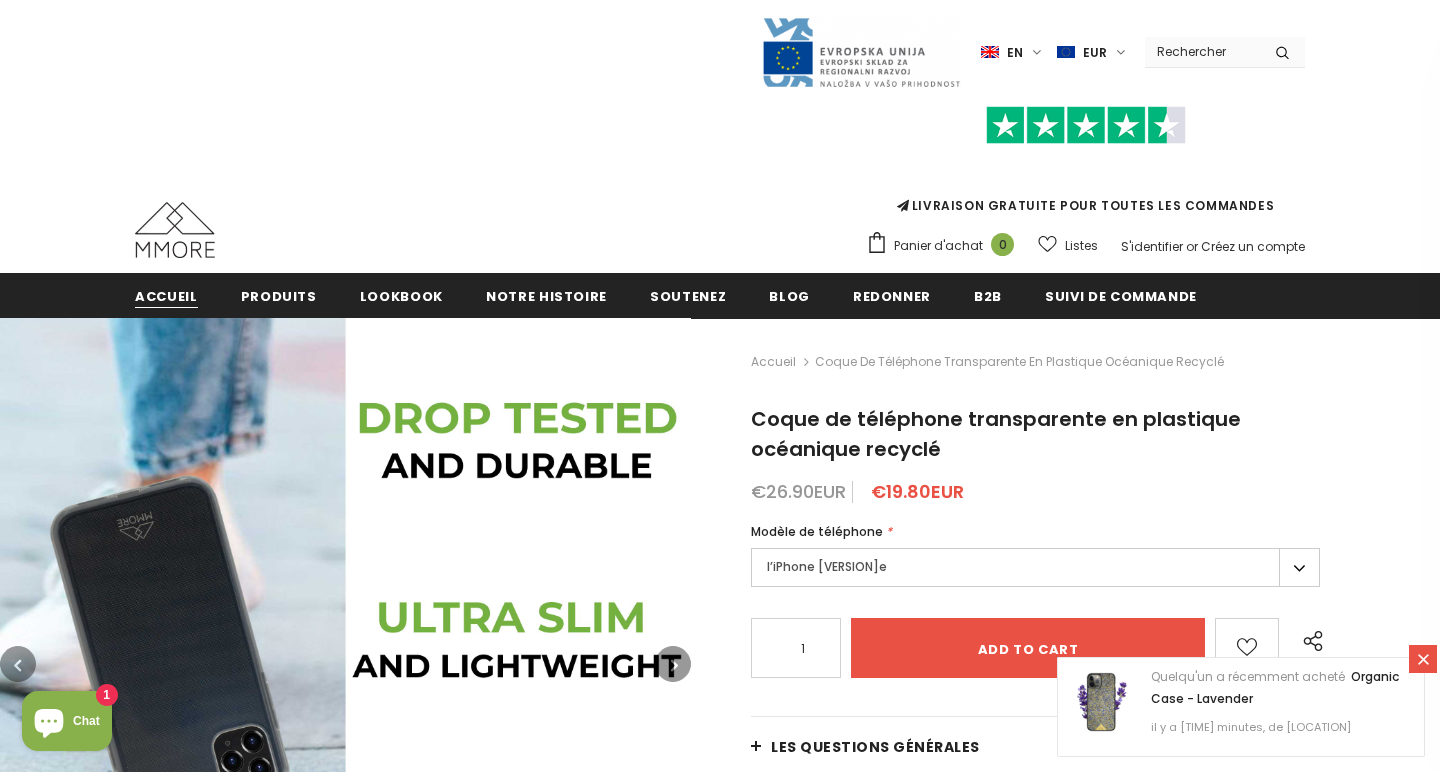 click on "Accueil" at bounding box center (166, 296) 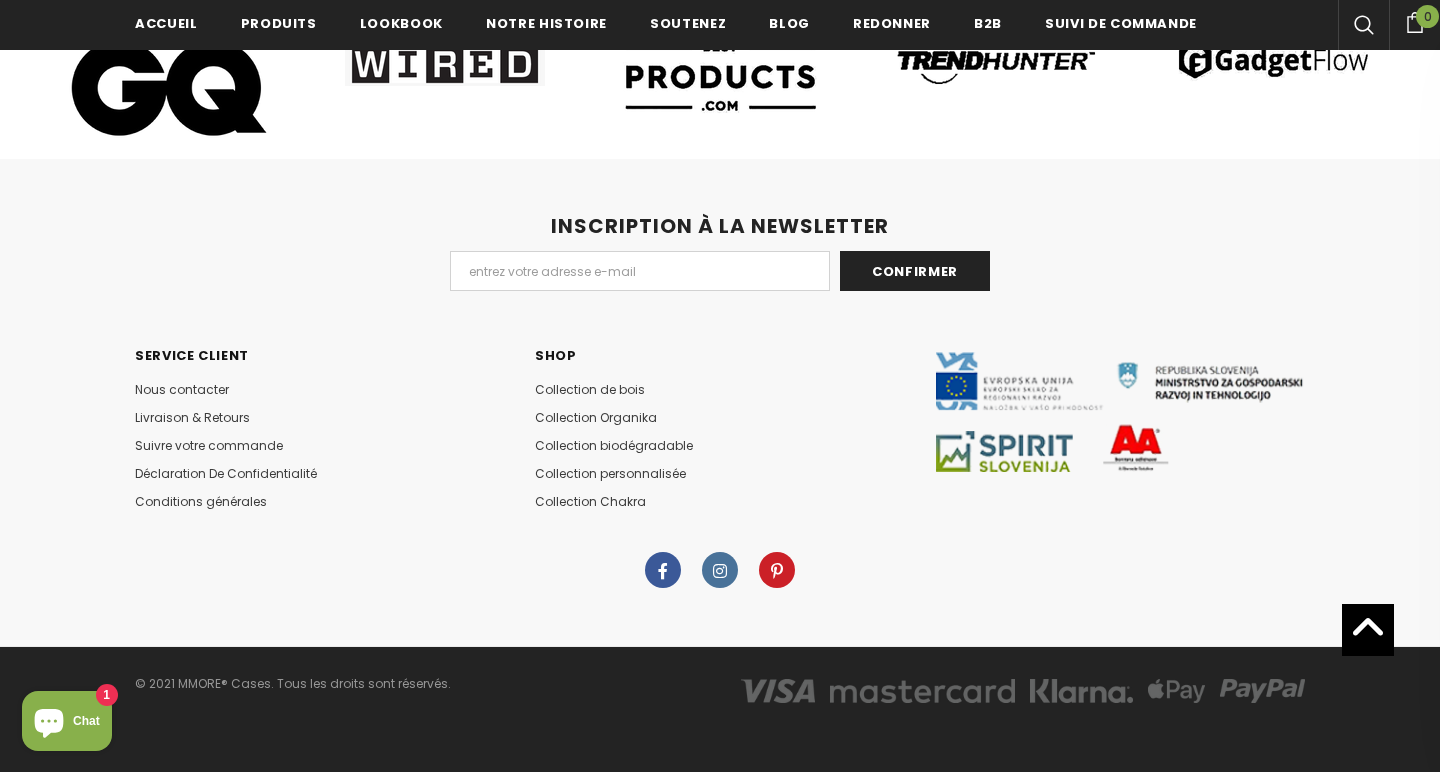 scroll, scrollTop: 10534, scrollLeft: 0, axis: vertical 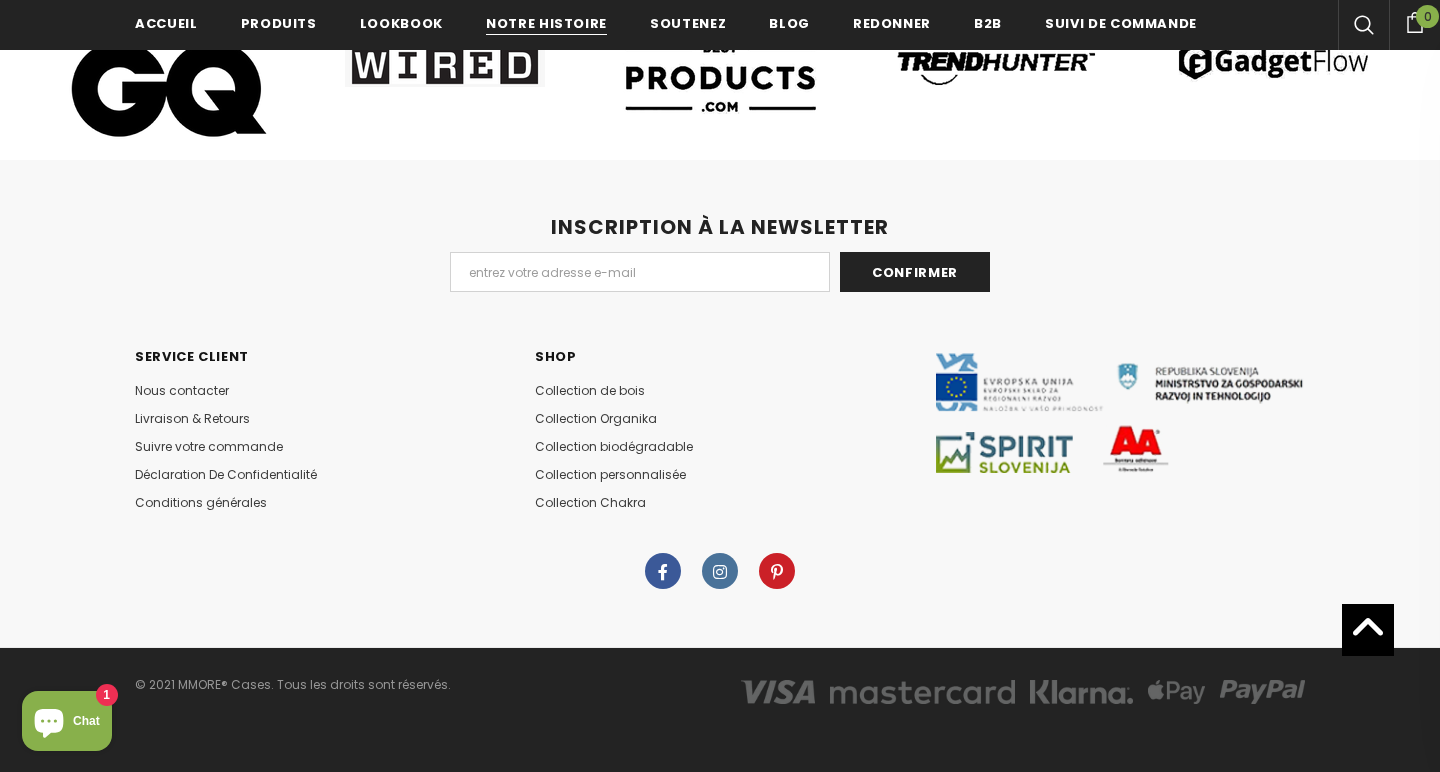 click on "Notre histoire" at bounding box center (546, 23) 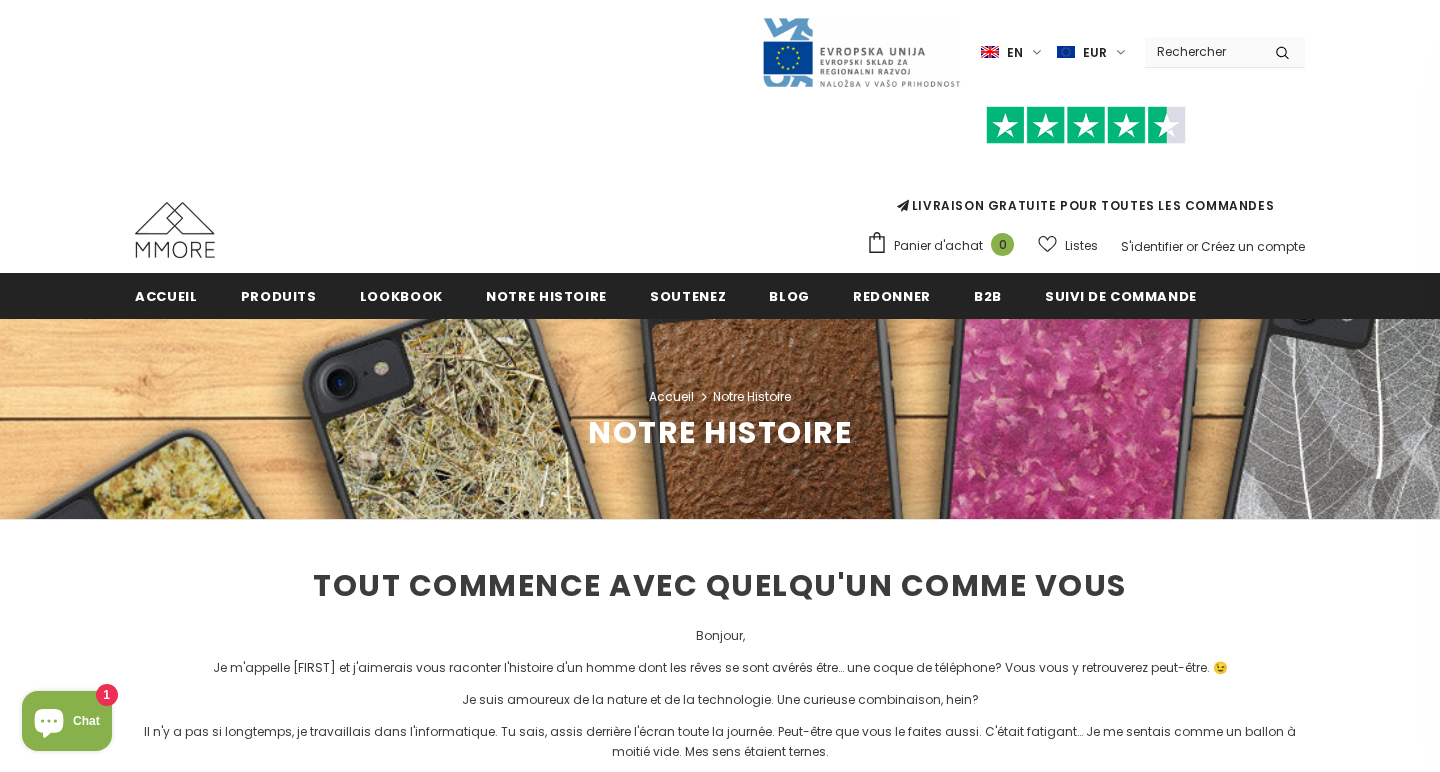 scroll, scrollTop: 0, scrollLeft: 0, axis: both 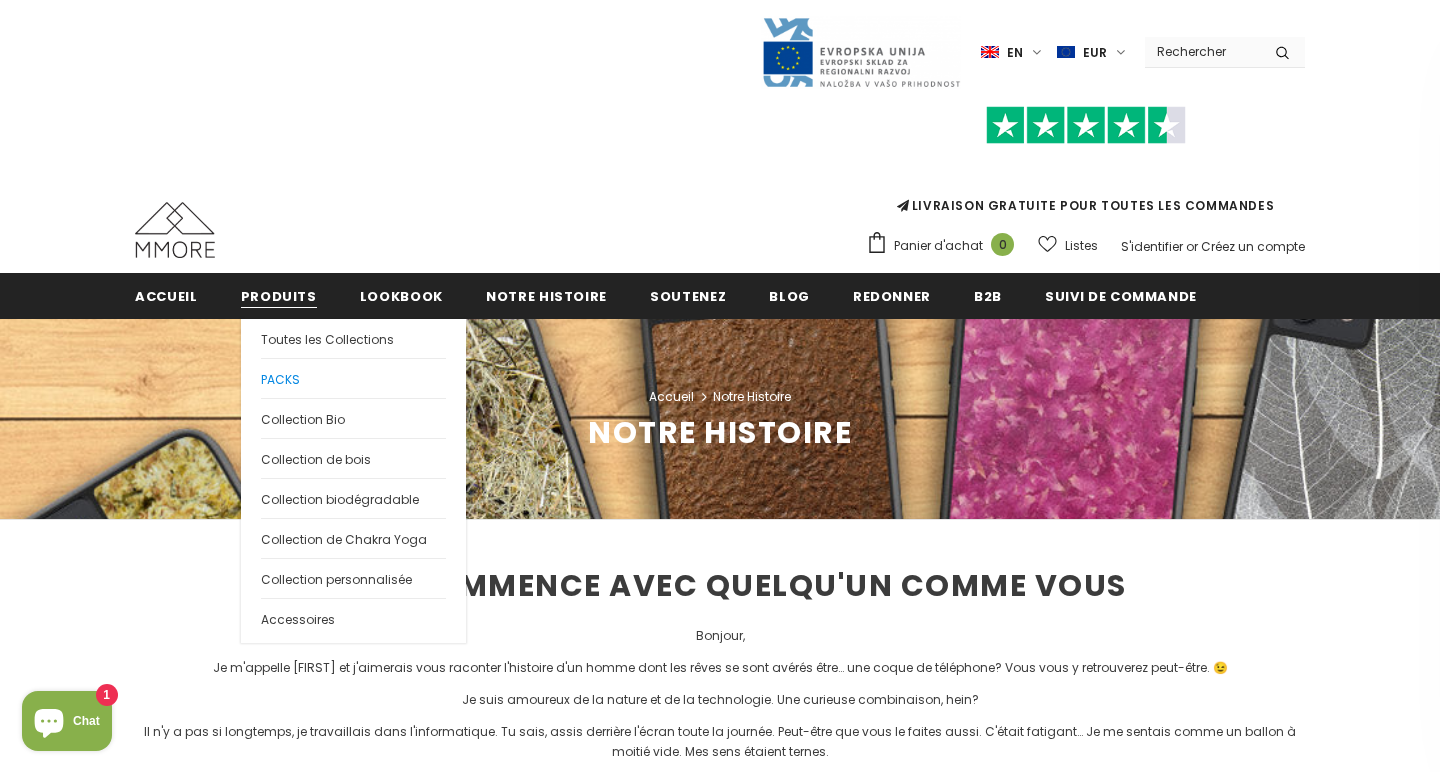 click on "PACKS" at bounding box center (280, 379) 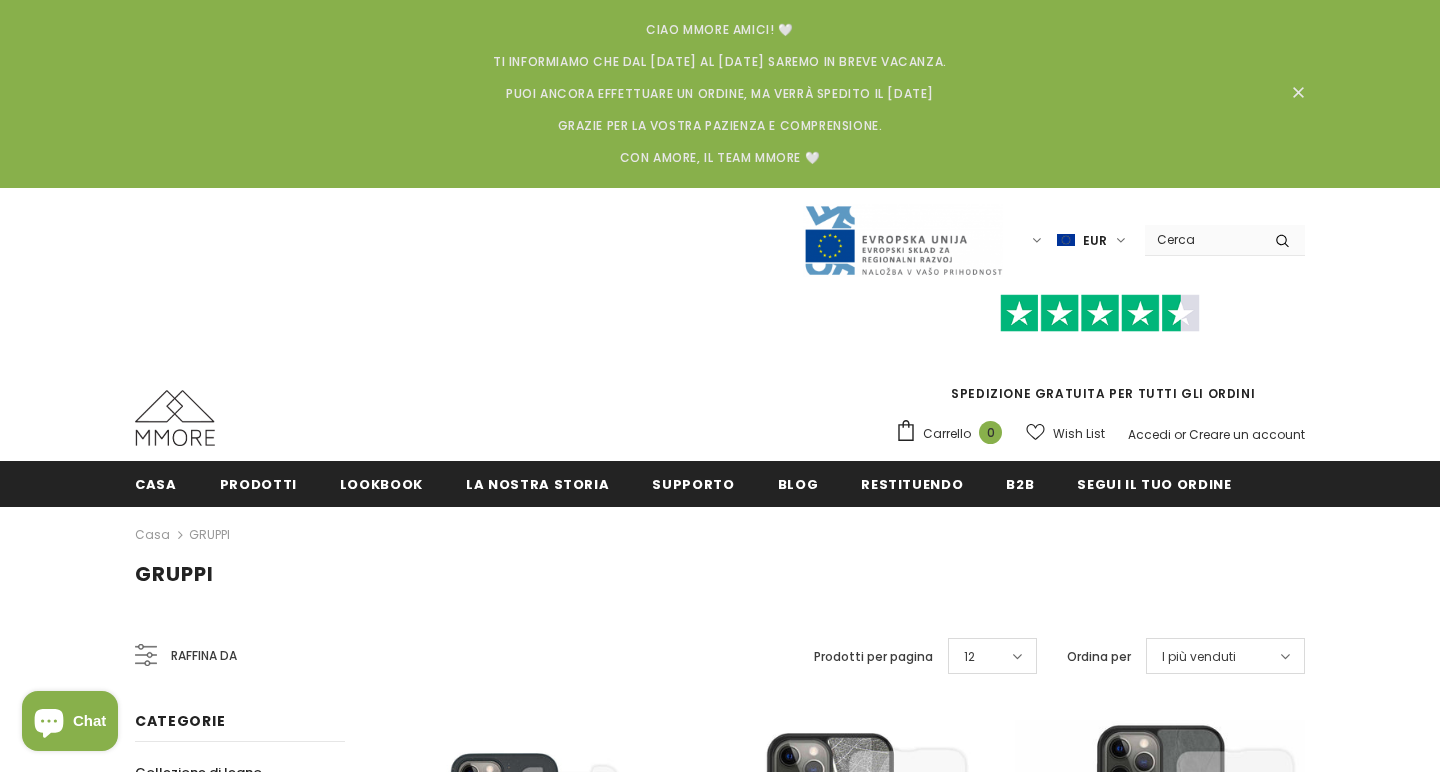 scroll, scrollTop: 0, scrollLeft: 0, axis: both 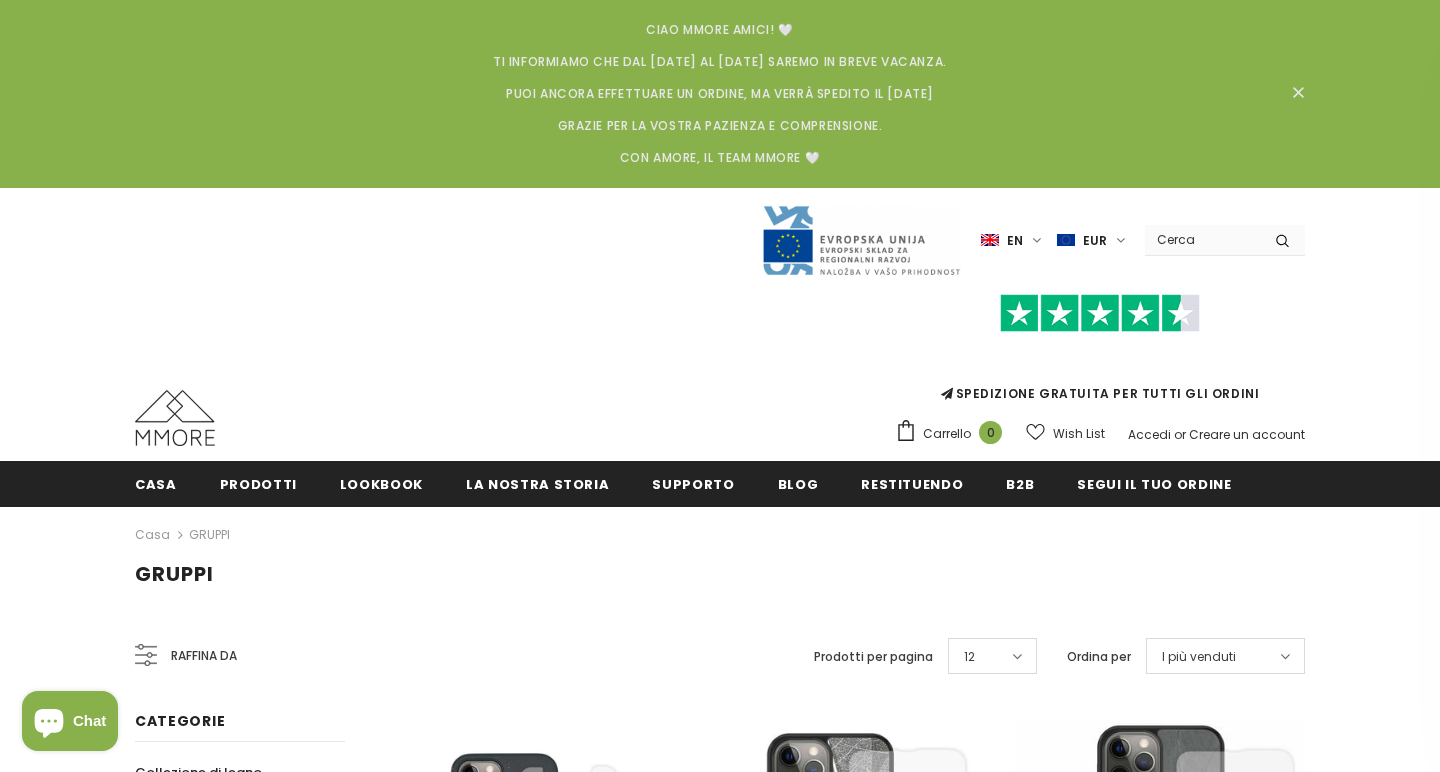 click on "Raffina da
Prodotti per pagina
12
12
16
20
24
30
50
Ordina per
I più venduti" at bounding box center [840, 1650] 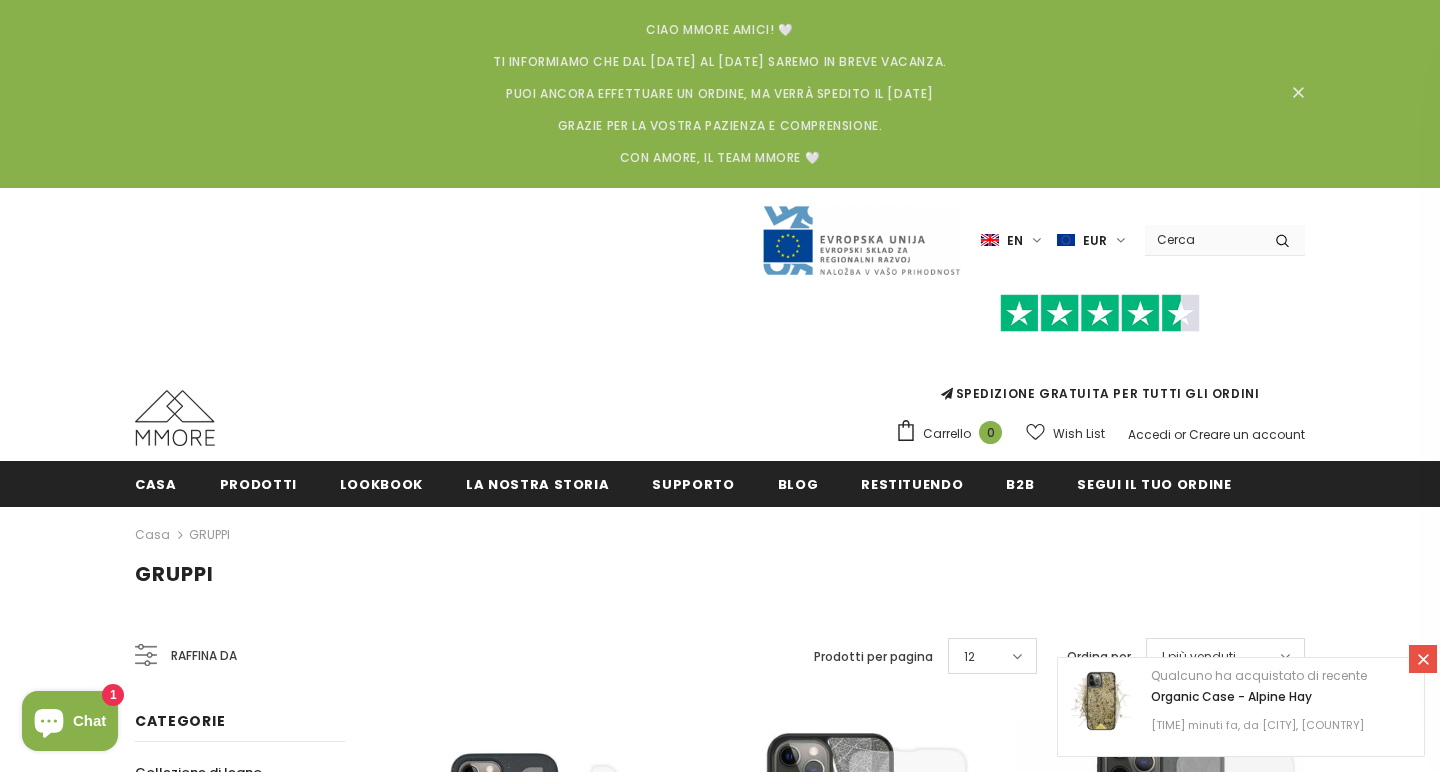 click on "AFFRETTATI UNO SCONTO DEL 10%!
Iscriviti per aggiornamenti esclusivi, nuovi arrivi e sconti riservati agli addetti ai lavori e nel frattempo ottieni uno sconto del 10% per il tuo prossimo ordine! E promettiamo che non ingombreremo la tua email 😄
Invio" at bounding box center (900, 392) 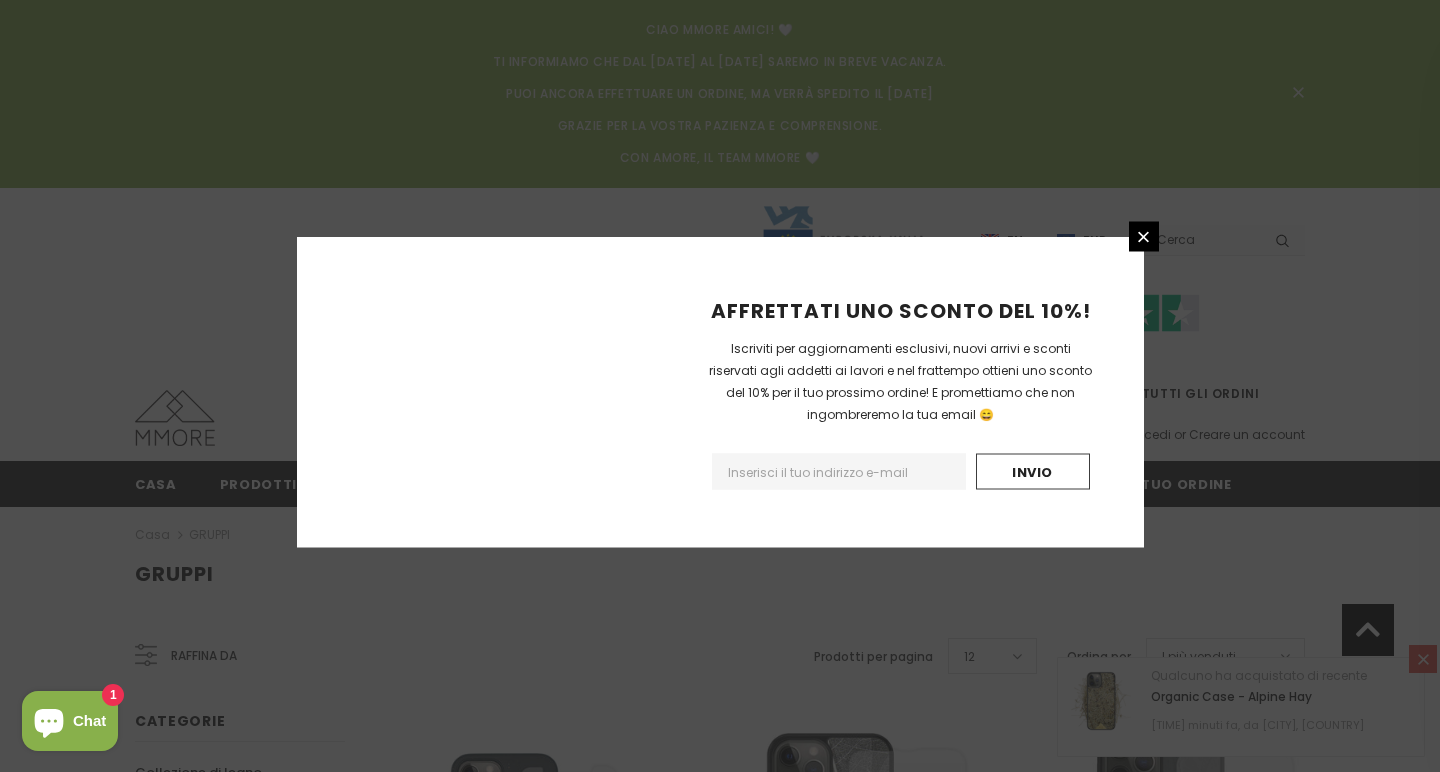 click on "AFFRETTATI UNO SCONTO DEL 10%!
Iscriviti per aggiornamenti esclusivi, nuovi arrivi e sconti riservati agli addetti ai lavori e nel frattempo ottieni uno sconto del 10% per il tuo prossimo ordine! E promettiamo che non ingombreremo la tua email 😄
Invio" at bounding box center [720, 386] 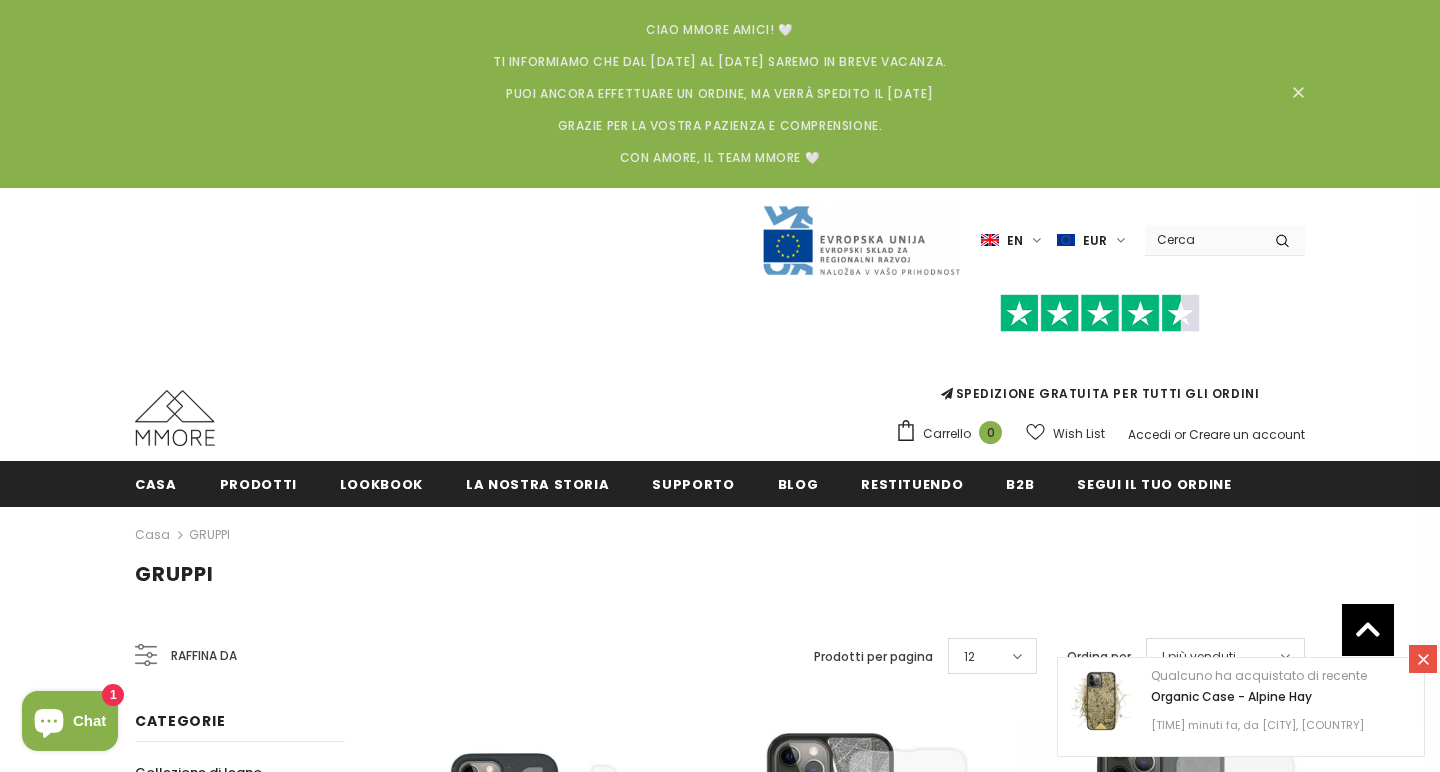 scroll, scrollTop: 442, scrollLeft: 0, axis: vertical 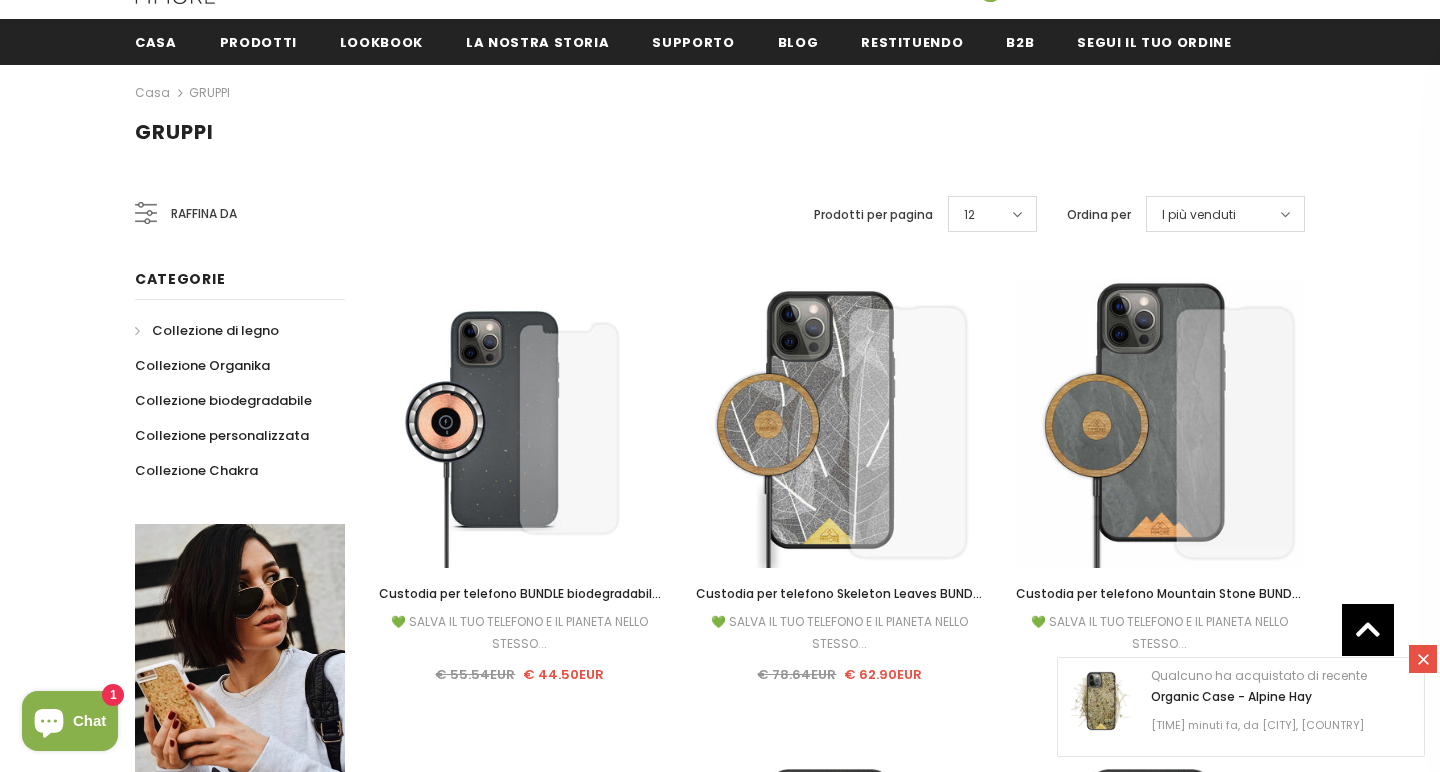 click on "Collezione di legno" at bounding box center [215, 330] 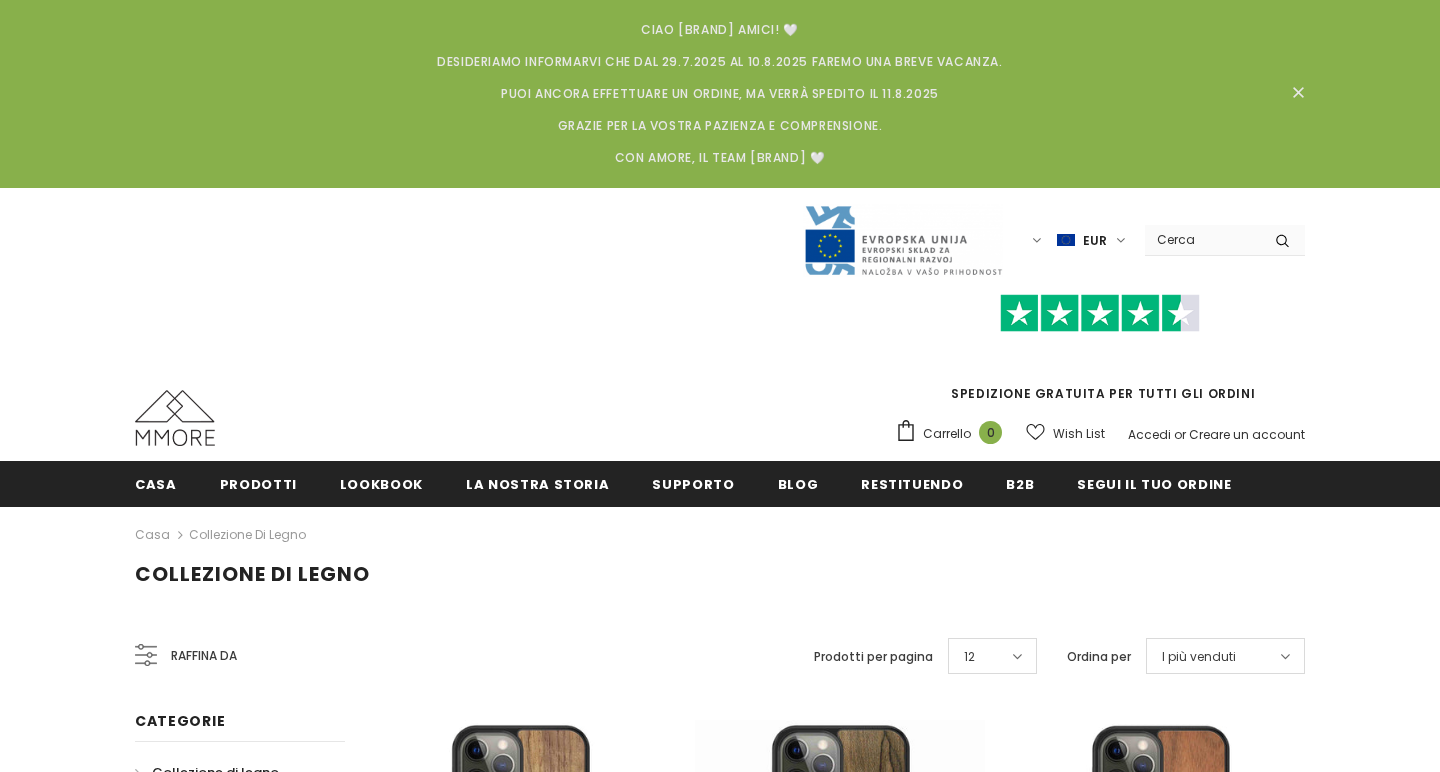 scroll, scrollTop: 248, scrollLeft: 0, axis: vertical 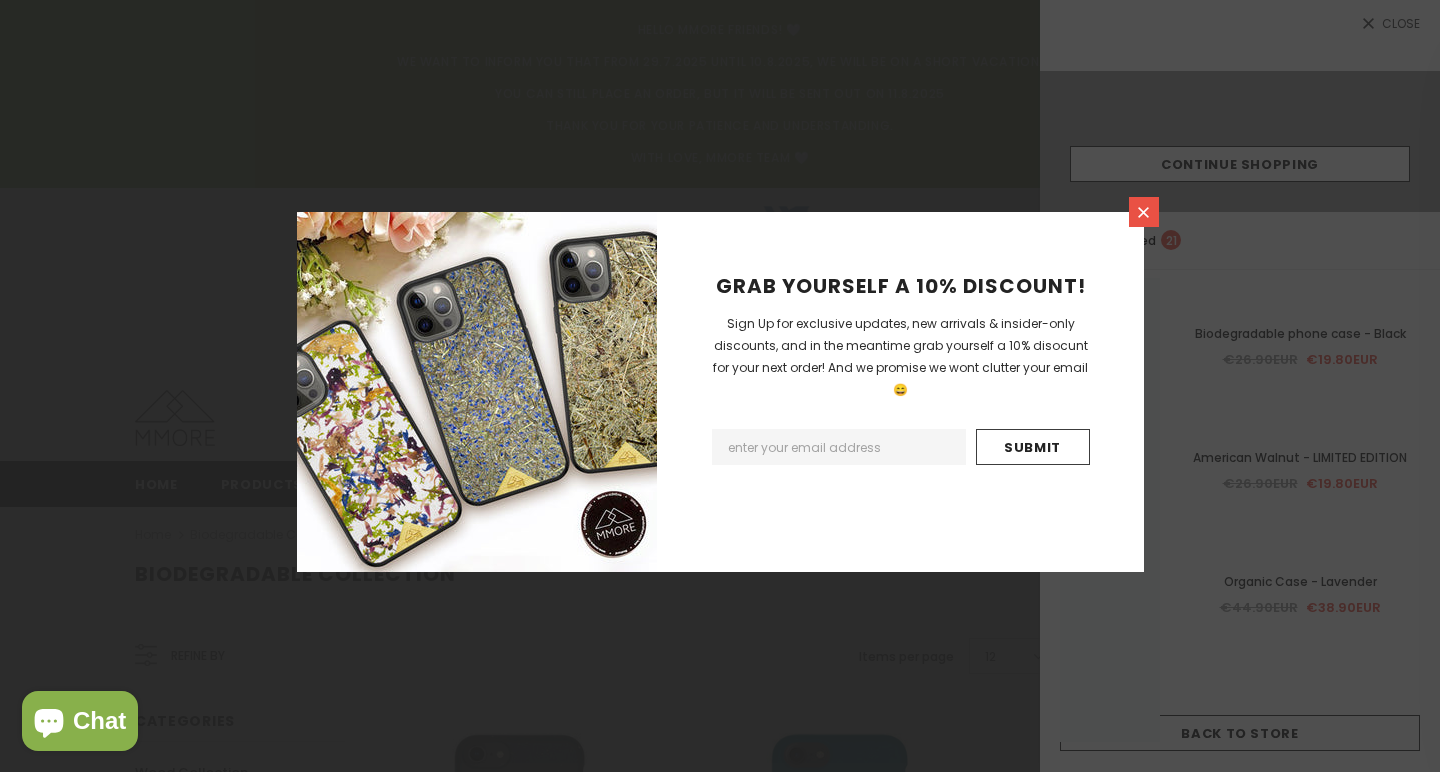 click 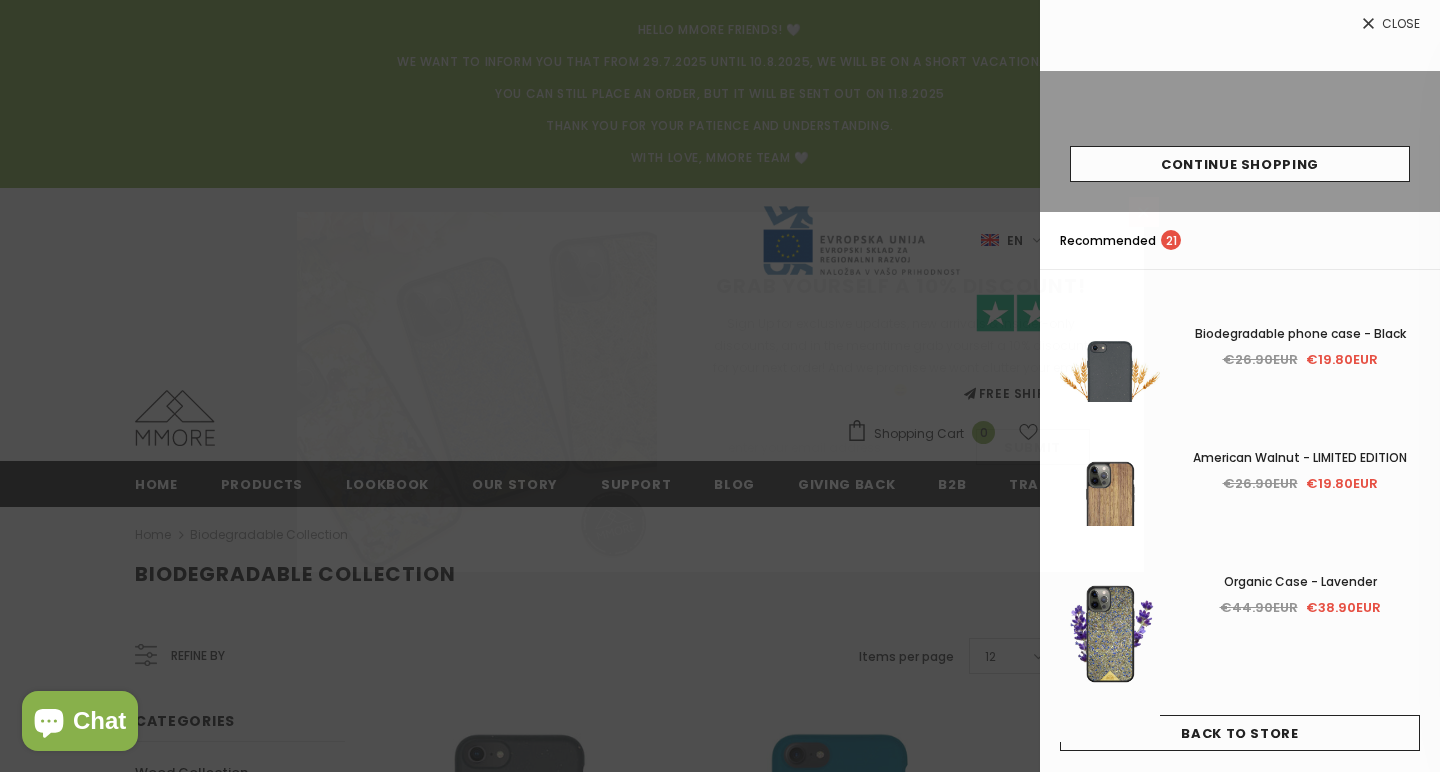 scroll, scrollTop: 0, scrollLeft: 0, axis: both 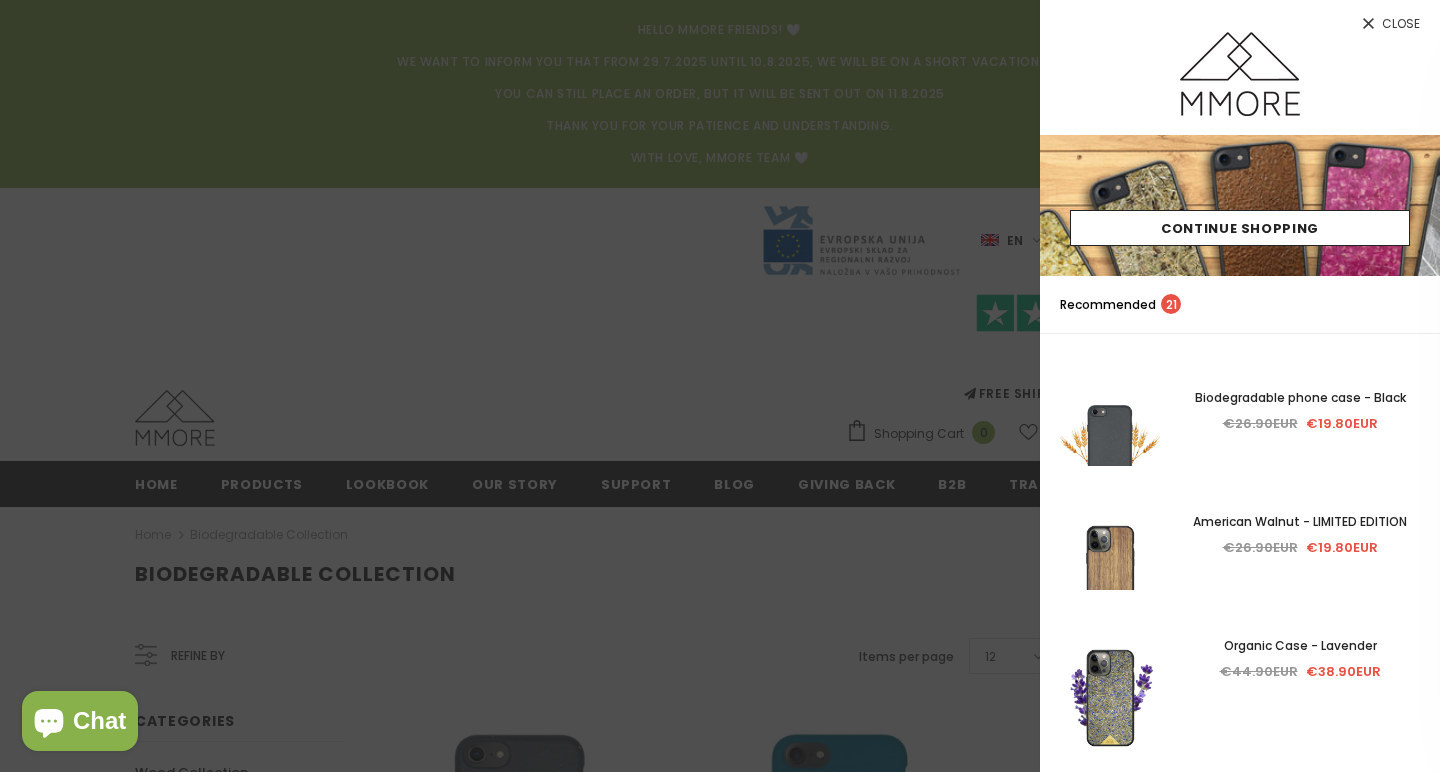 click on "Close" at bounding box center [1401, 24] 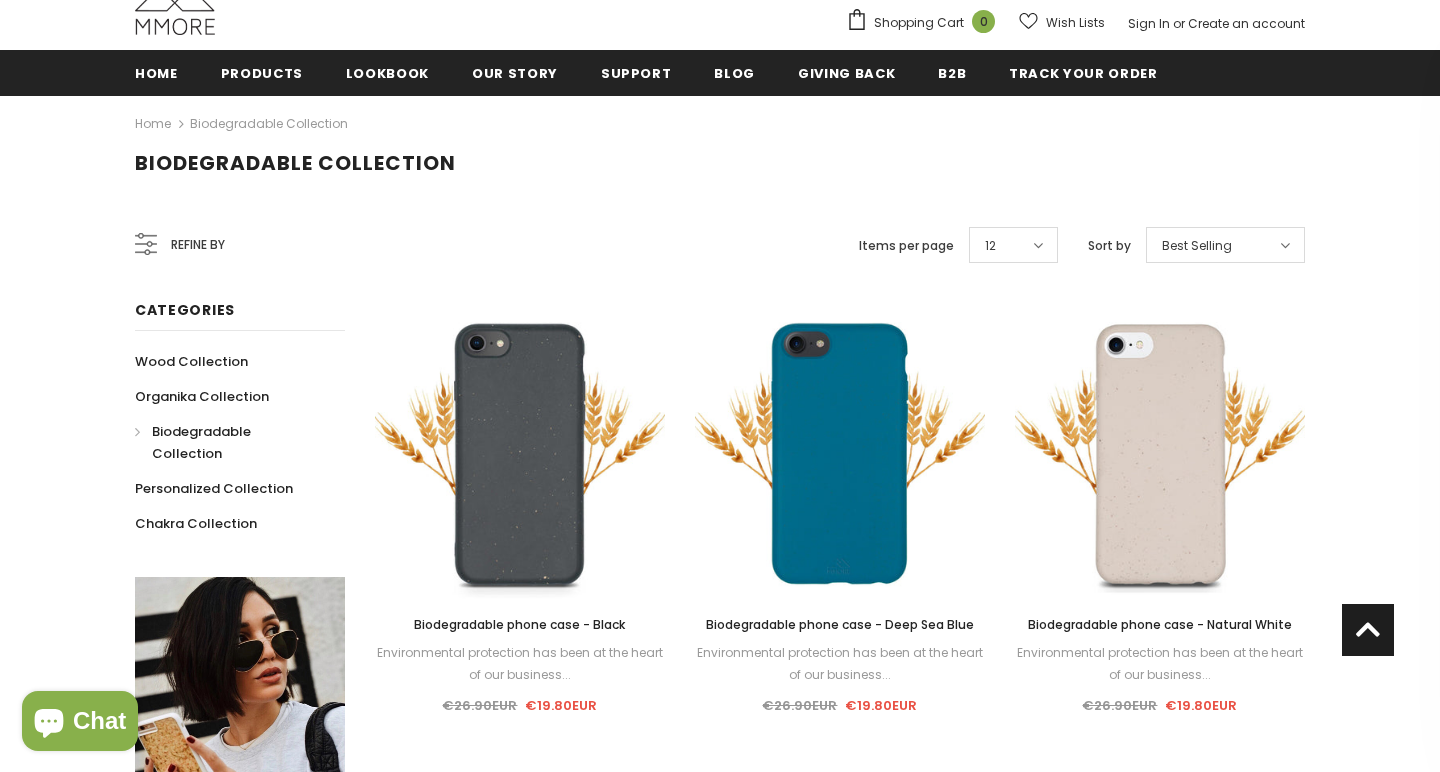 scroll, scrollTop: 428, scrollLeft: 0, axis: vertical 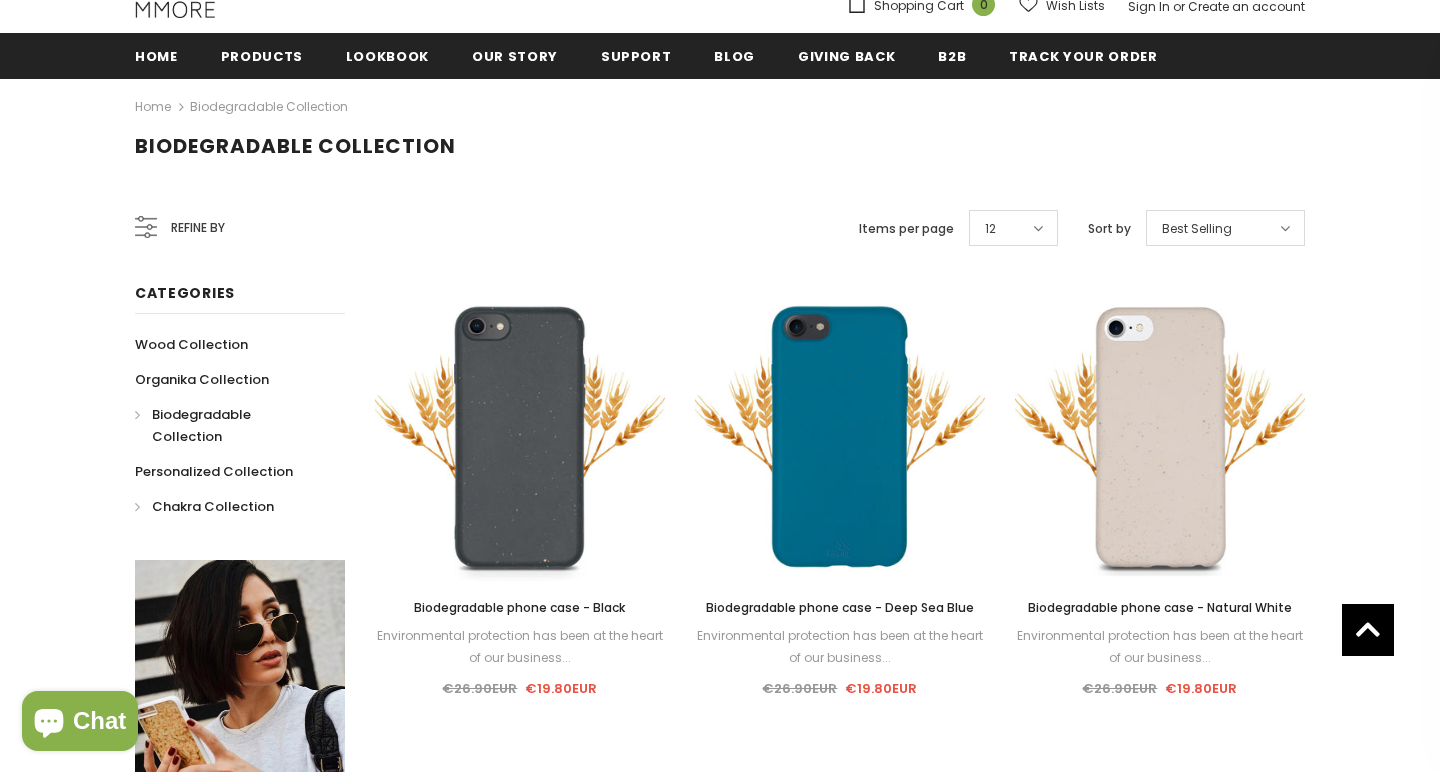 click on "Chakra Collection" at bounding box center (213, 506) 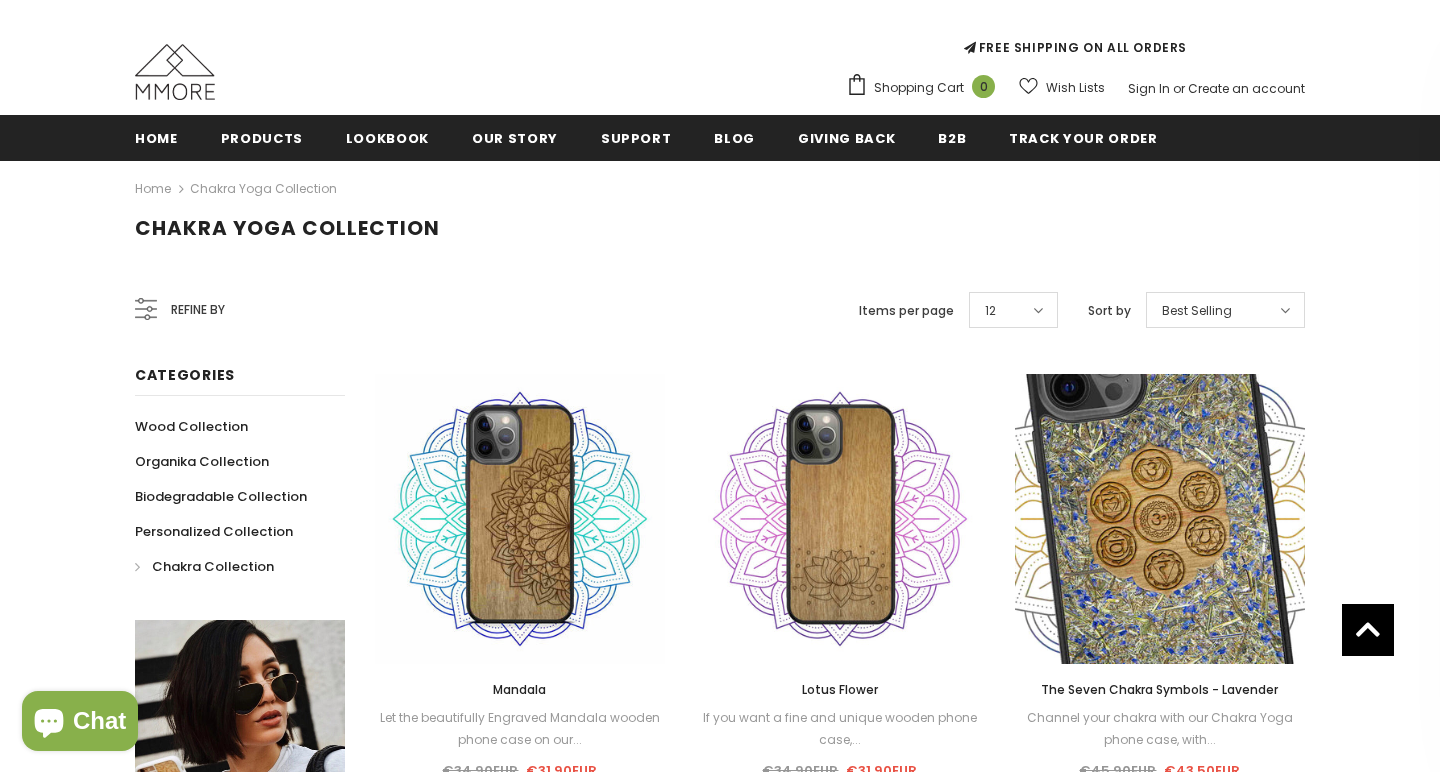 scroll, scrollTop: 400, scrollLeft: 0, axis: vertical 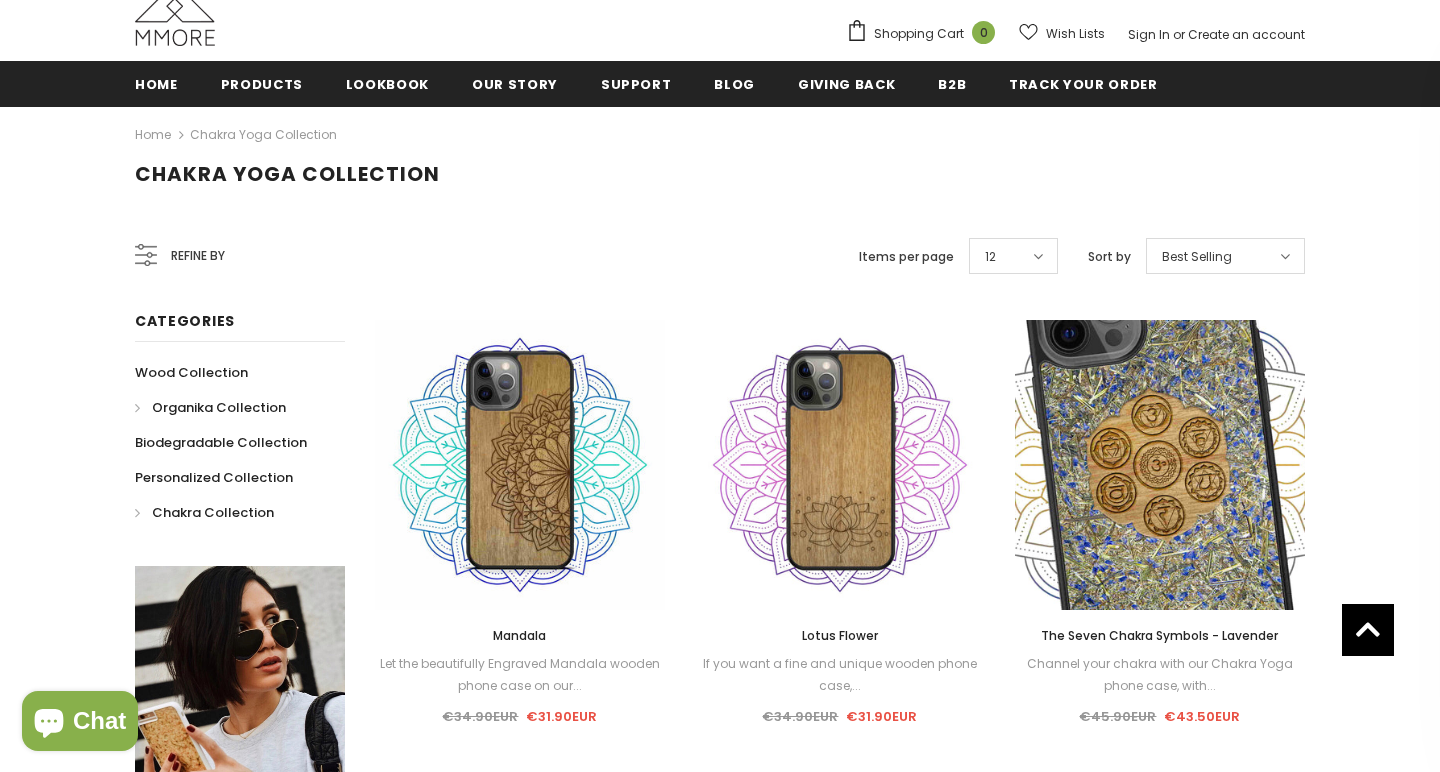 click on "Organika Collection" at bounding box center (219, 407) 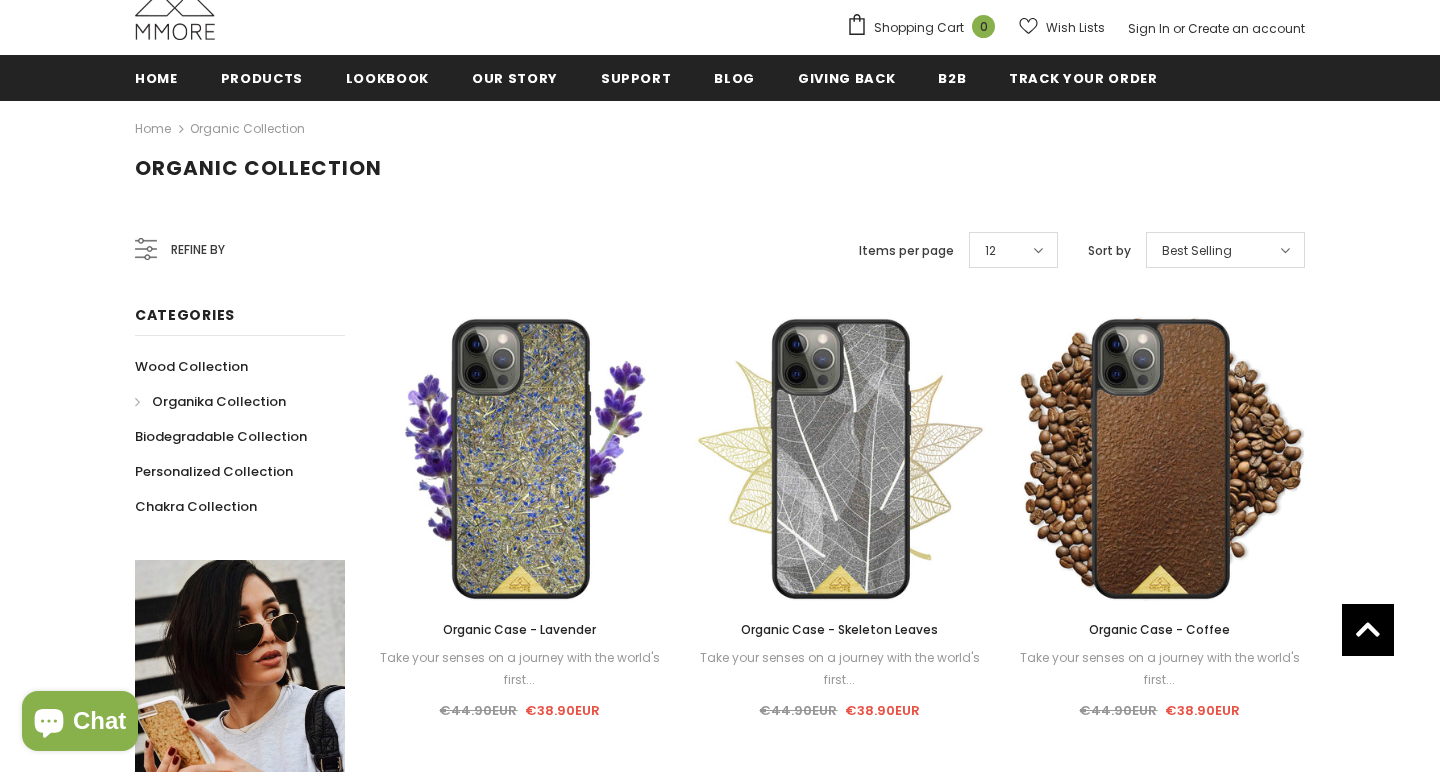 scroll, scrollTop: 415, scrollLeft: 0, axis: vertical 